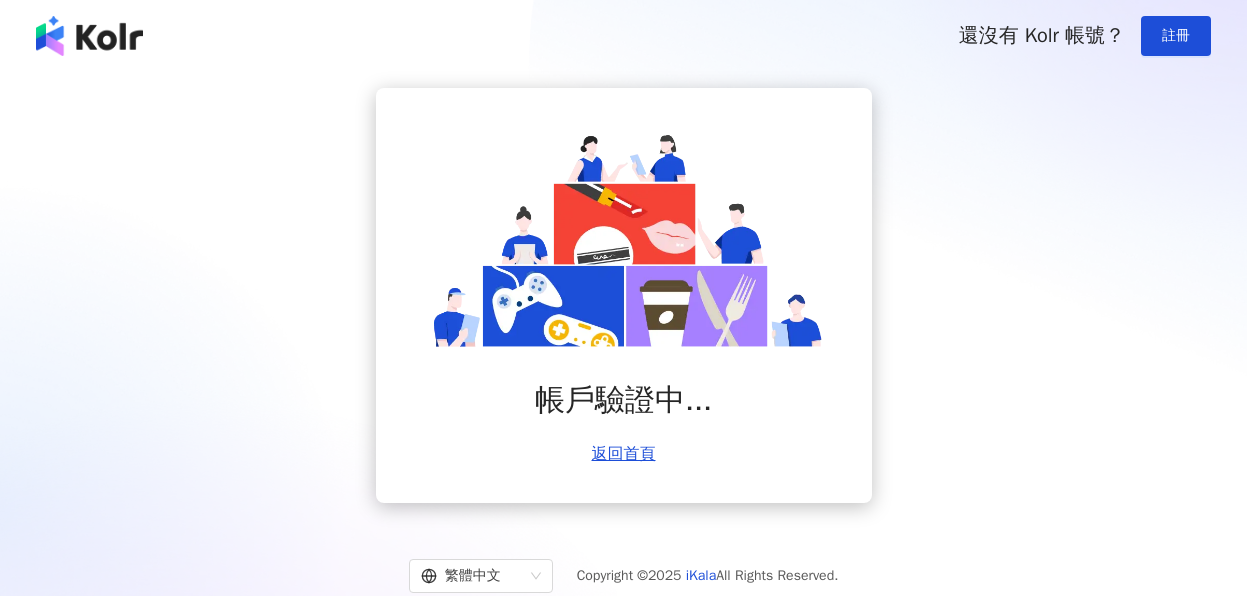 scroll, scrollTop: 0, scrollLeft: 0, axis: both 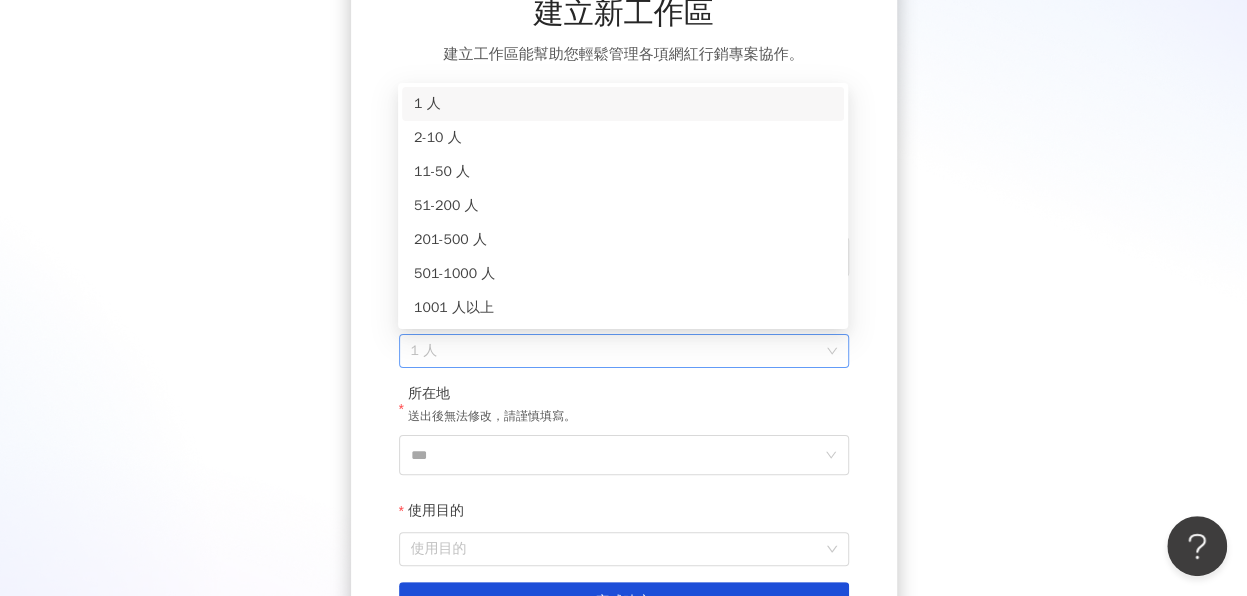 click on "1 人" at bounding box center (624, 351) 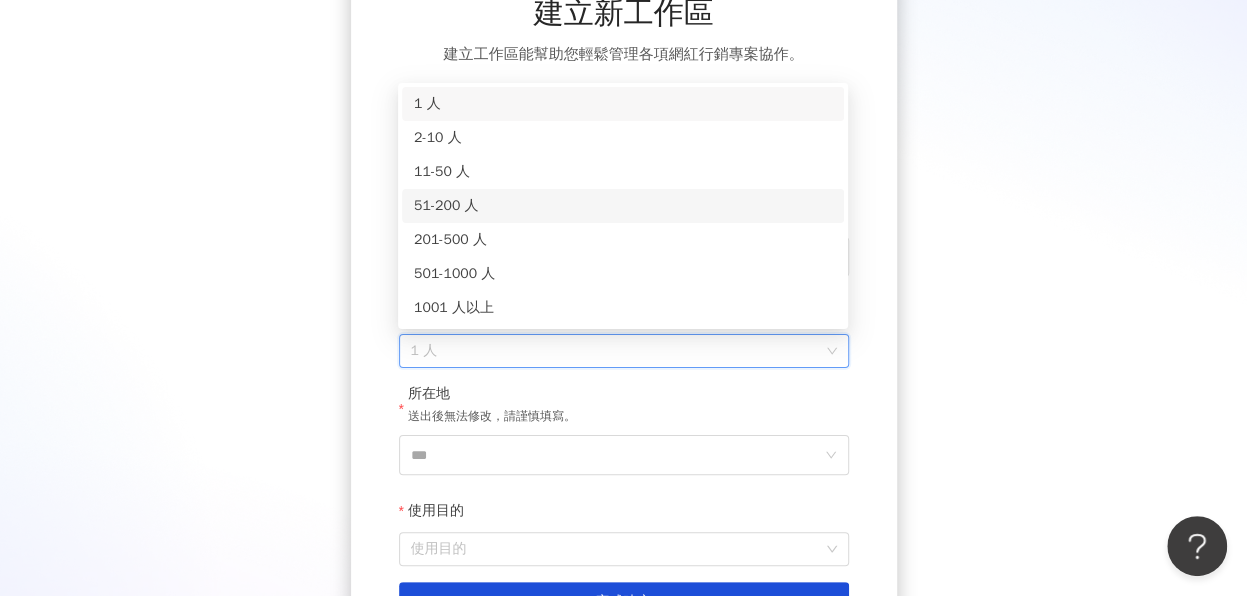 click on "51-200 人" at bounding box center [623, 206] 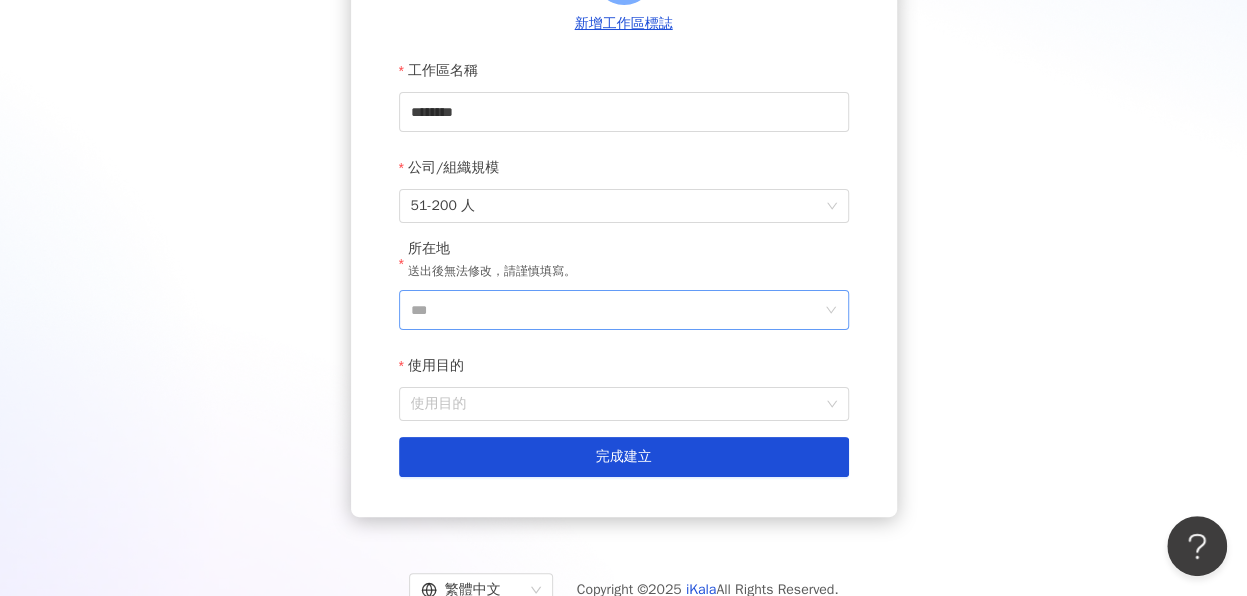 scroll, scrollTop: 280, scrollLeft: 0, axis: vertical 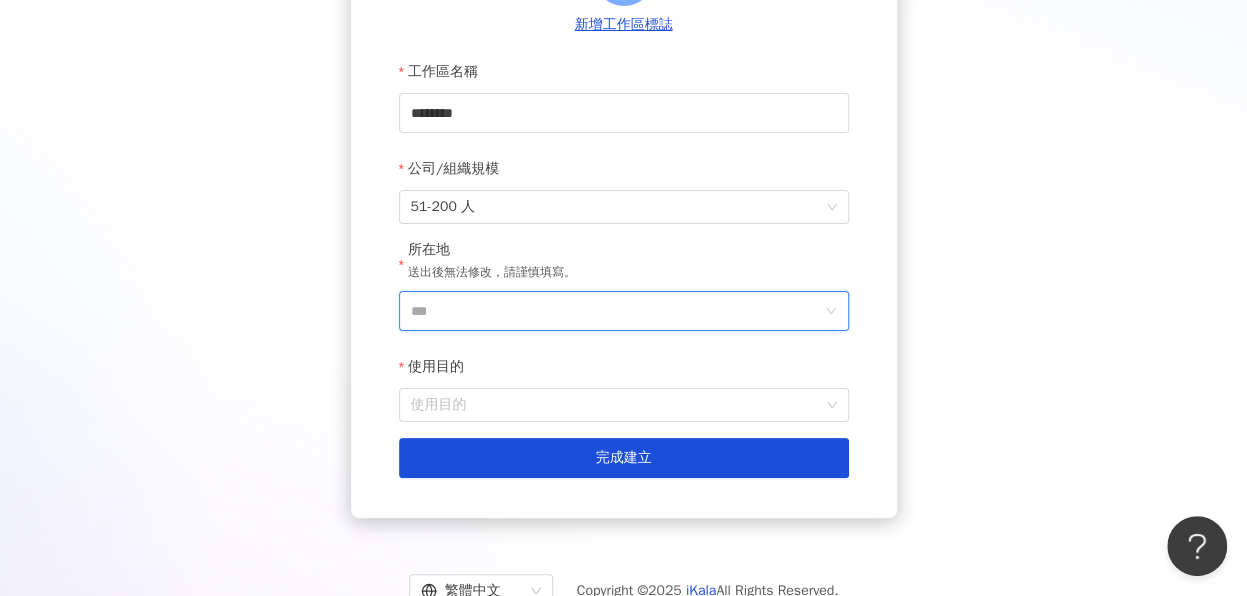 click on "***" at bounding box center [616, 311] 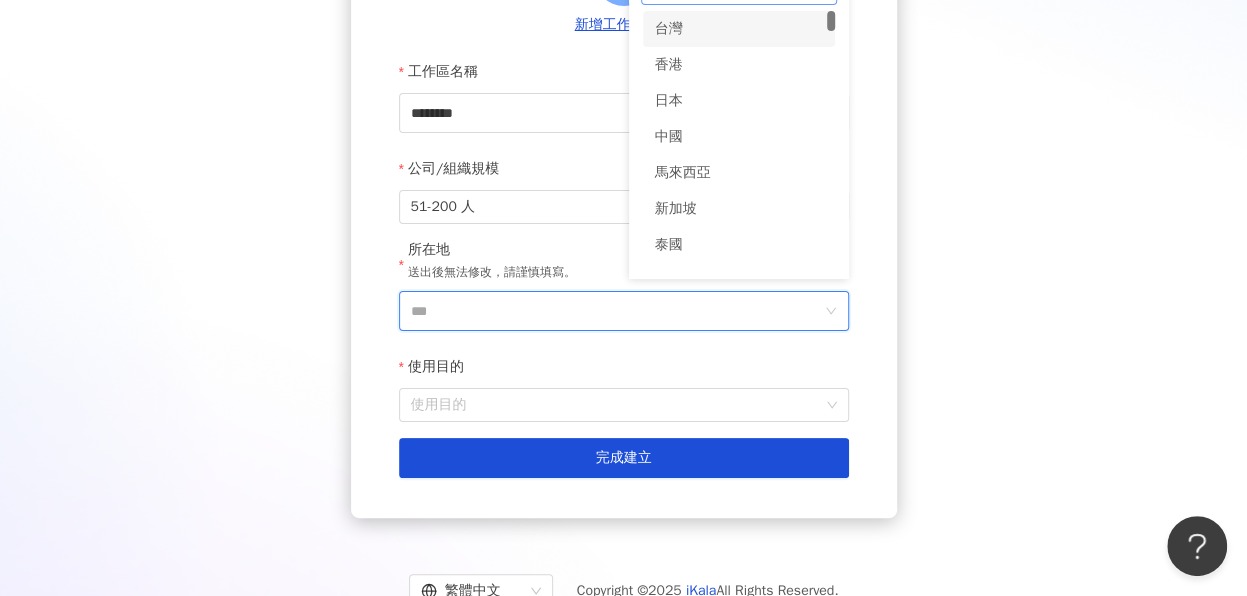 scroll, scrollTop: 251, scrollLeft: 0, axis: vertical 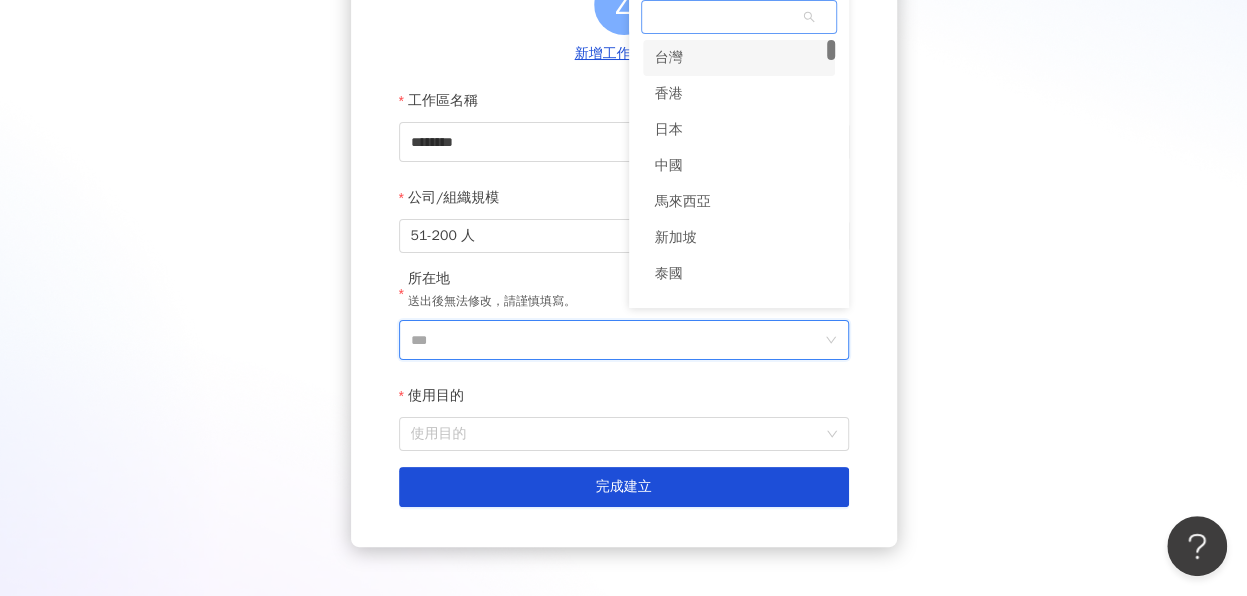click on "[COUNTRY] [COUNTRY] [COUNTRY] [COUNTRY] [COUNTRY] [COUNTRY]" at bounding box center [739, 17] 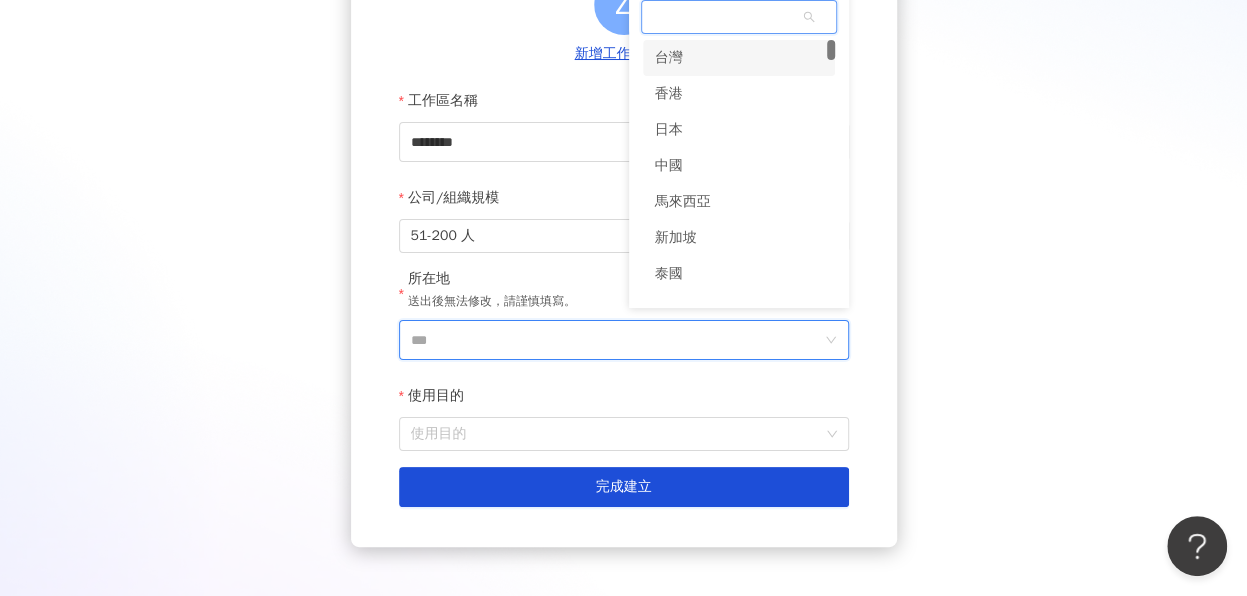 click on "台灣" at bounding box center [739, 58] 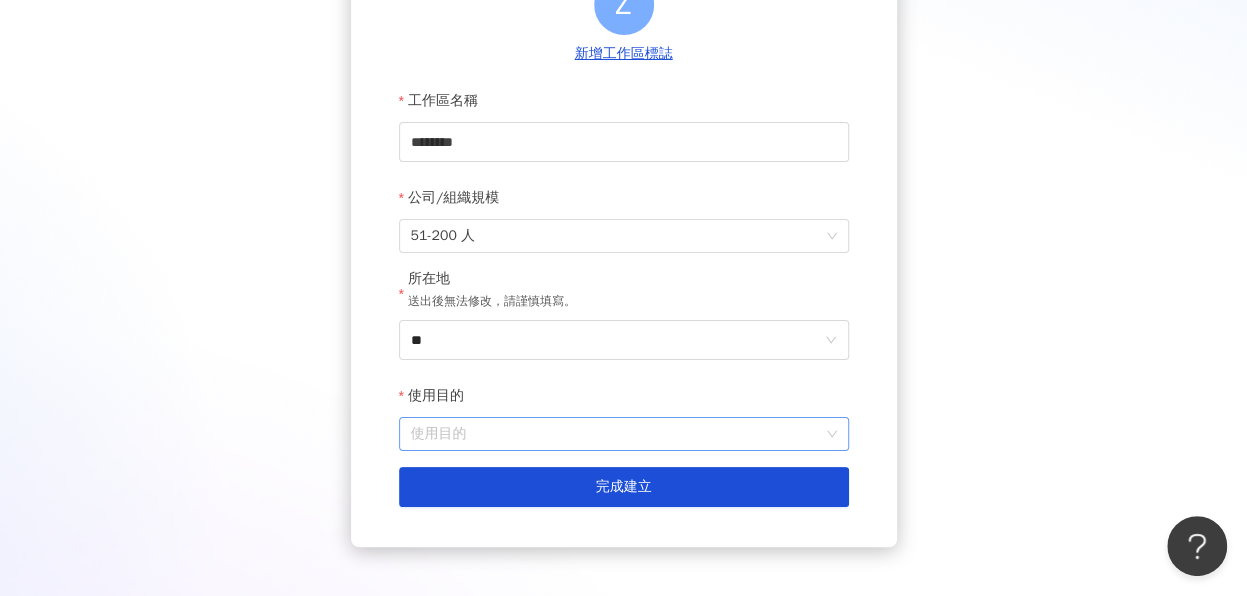 click on "使用目的" at bounding box center (624, 434) 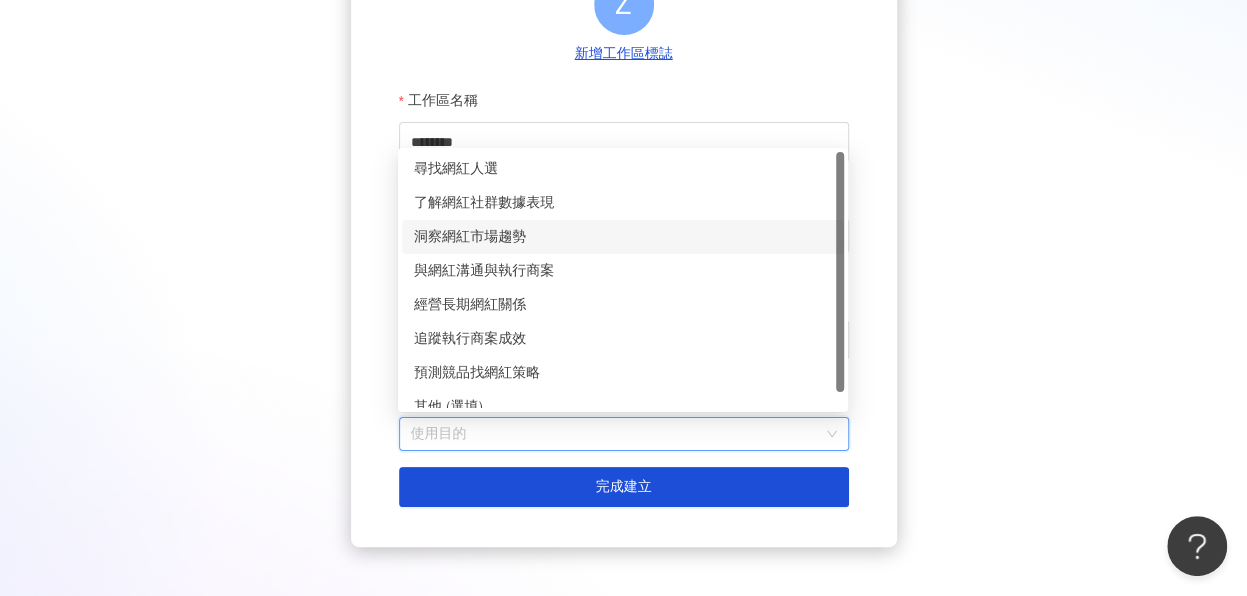 click on "洞察網紅市場趨勢" at bounding box center [623, 237] 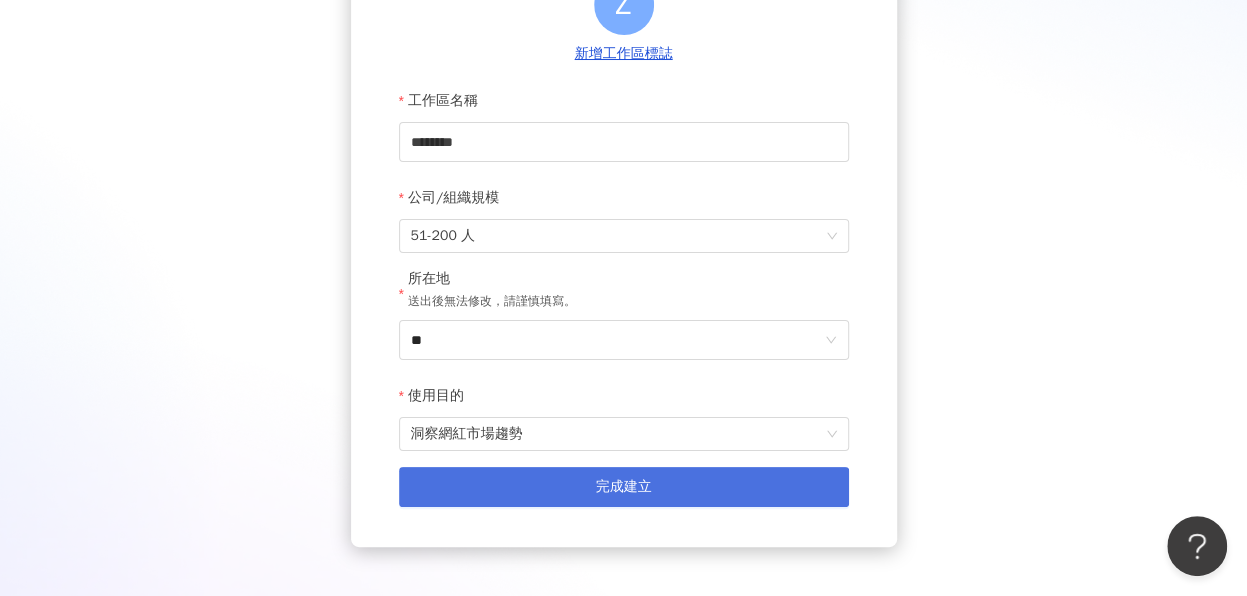 click on "完成建立" at bounding box center (624, 487) 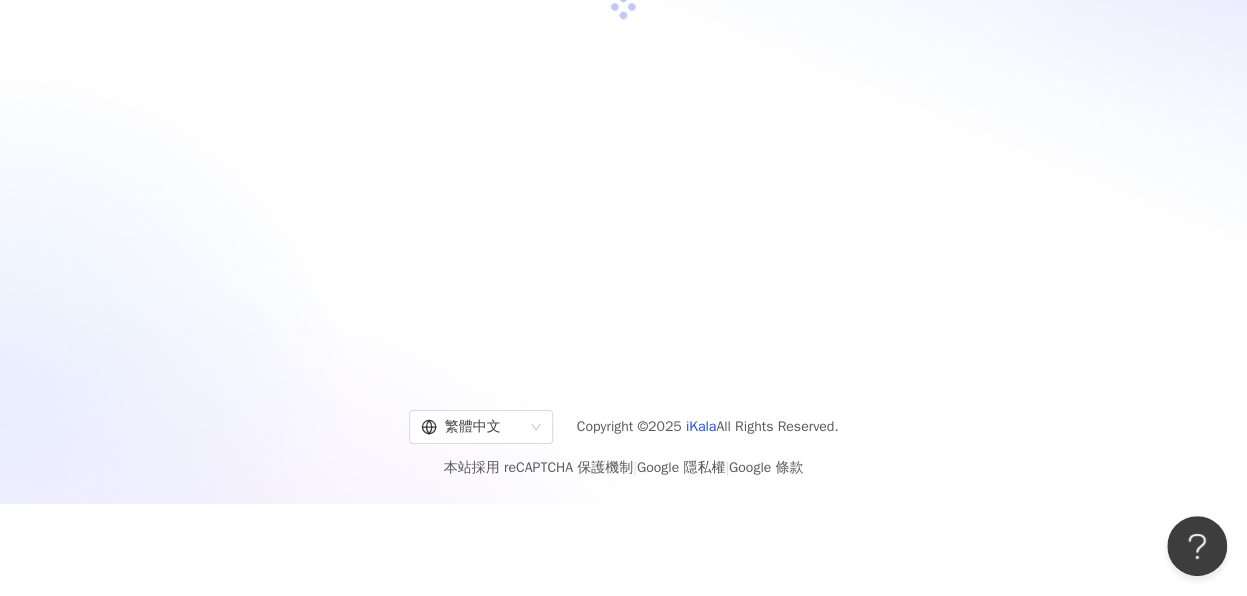 scroll, scrollTop: 92, scrollLeft: 0, axis: vertical 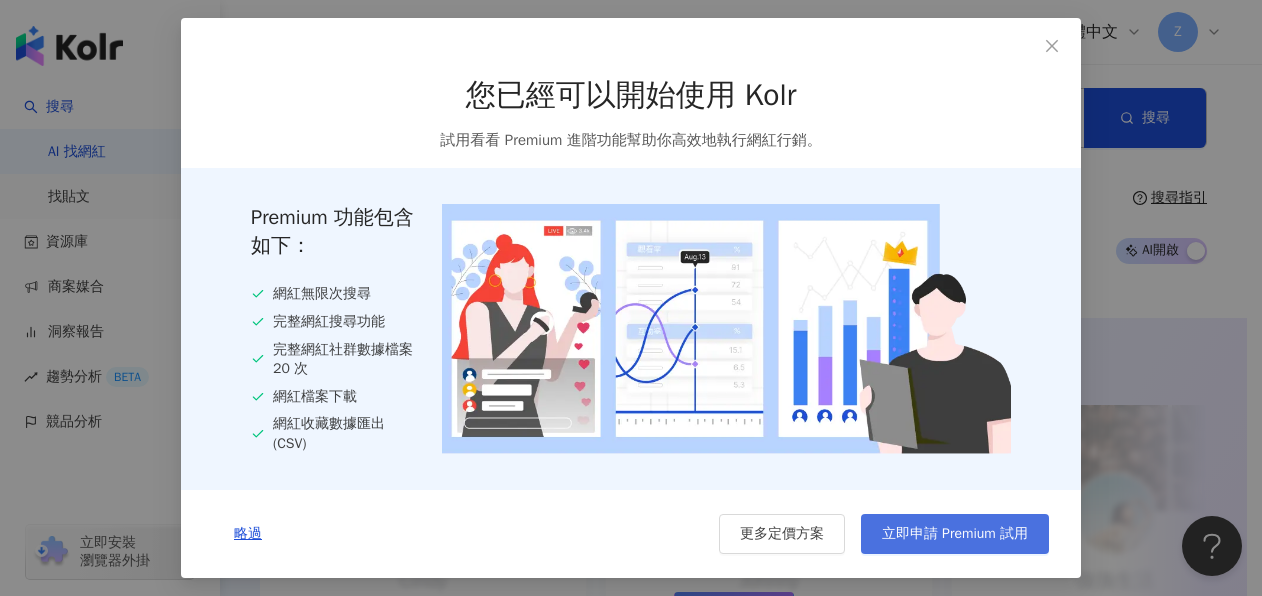 click on "立即申請 Premium 試用" at bounding box center (955, 534) 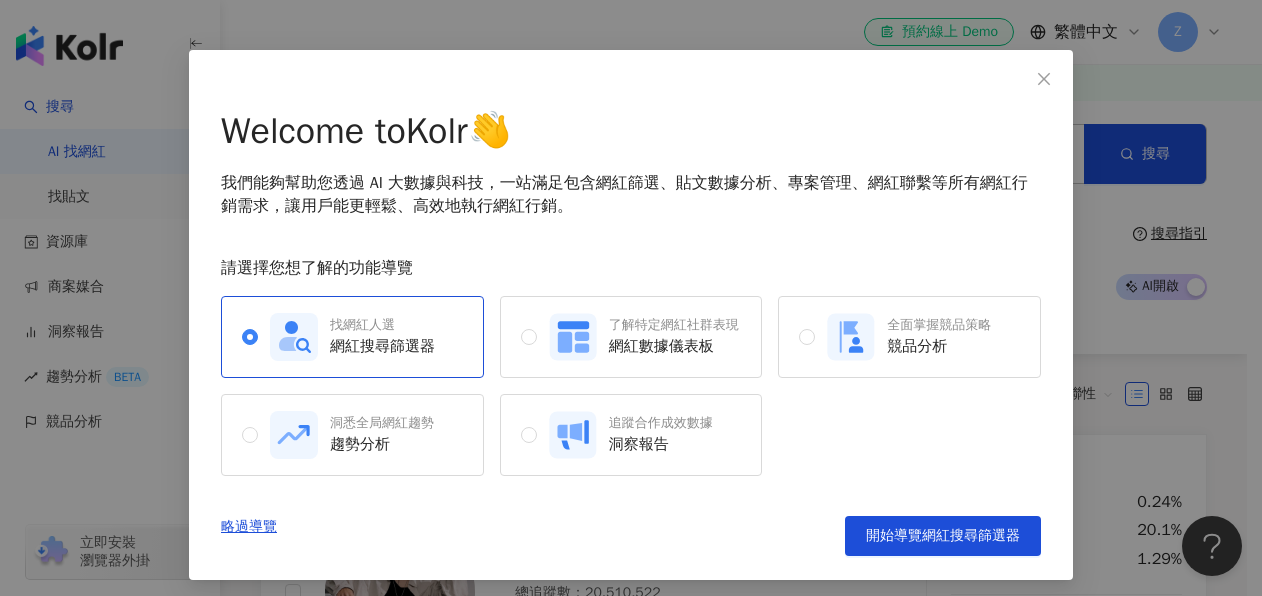 scroll, scrollTop: 56, scrollLeft: 0, axis: vertical 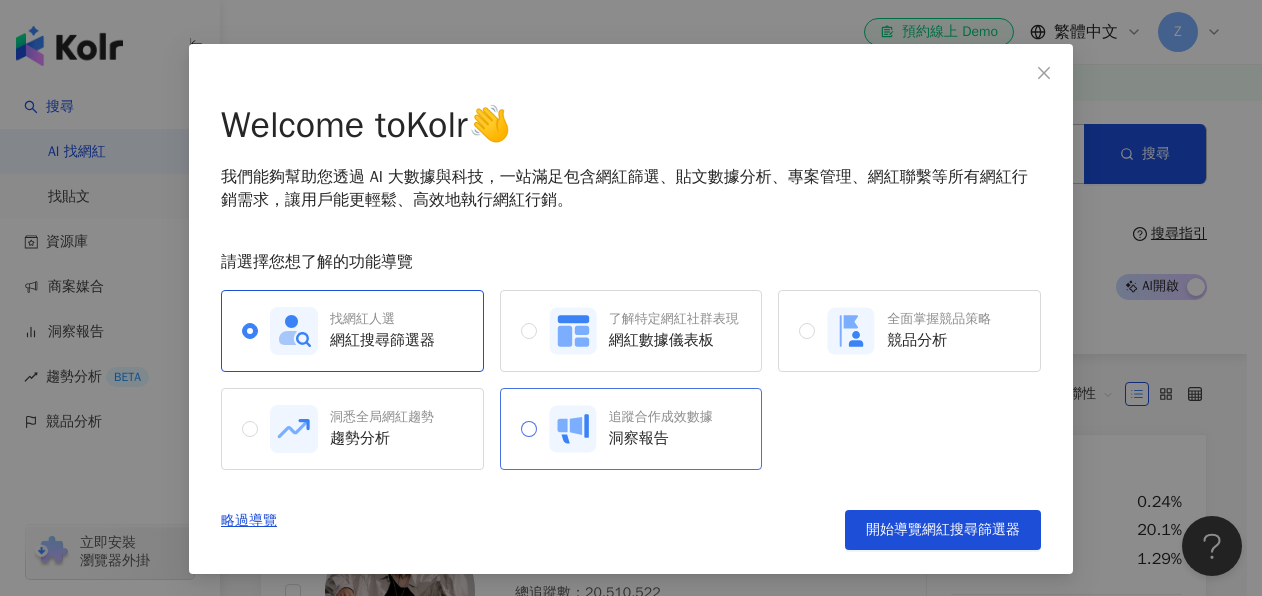 click 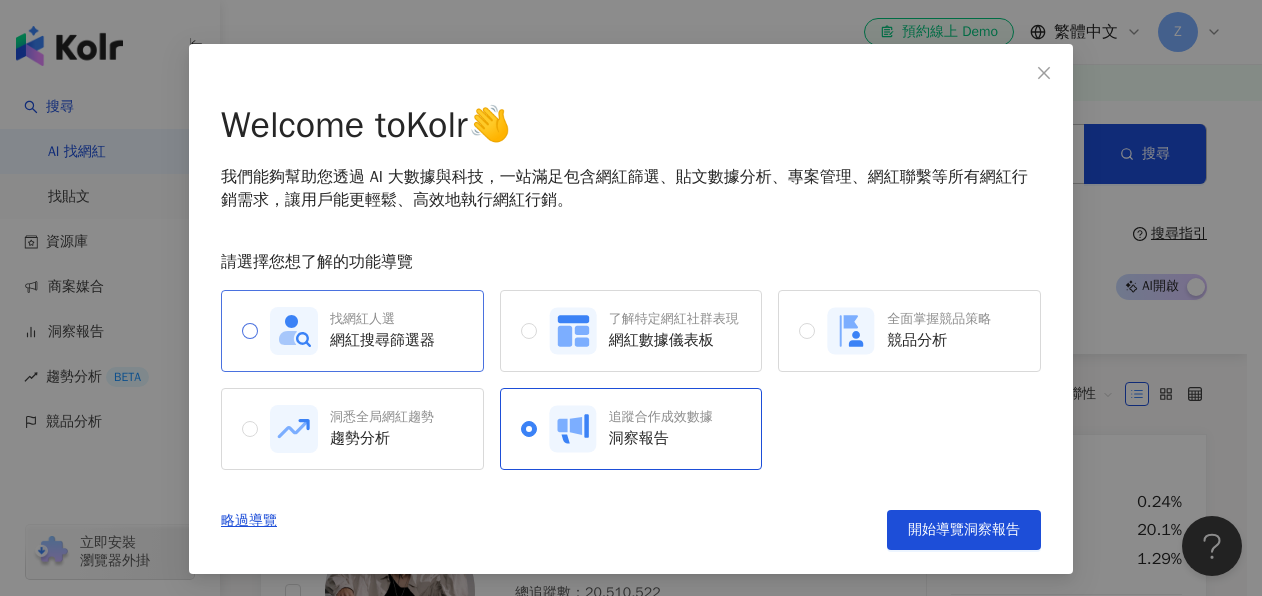 click 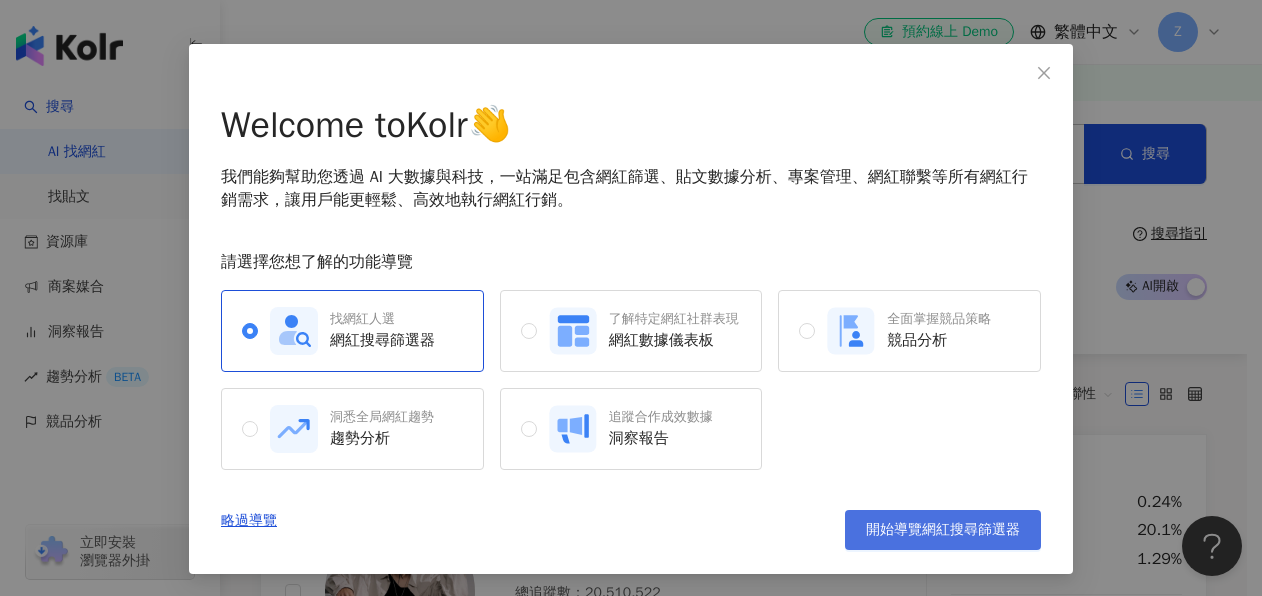 click on "開始導覽網紅搜尋篩選器" at bounding box center [943, 530] 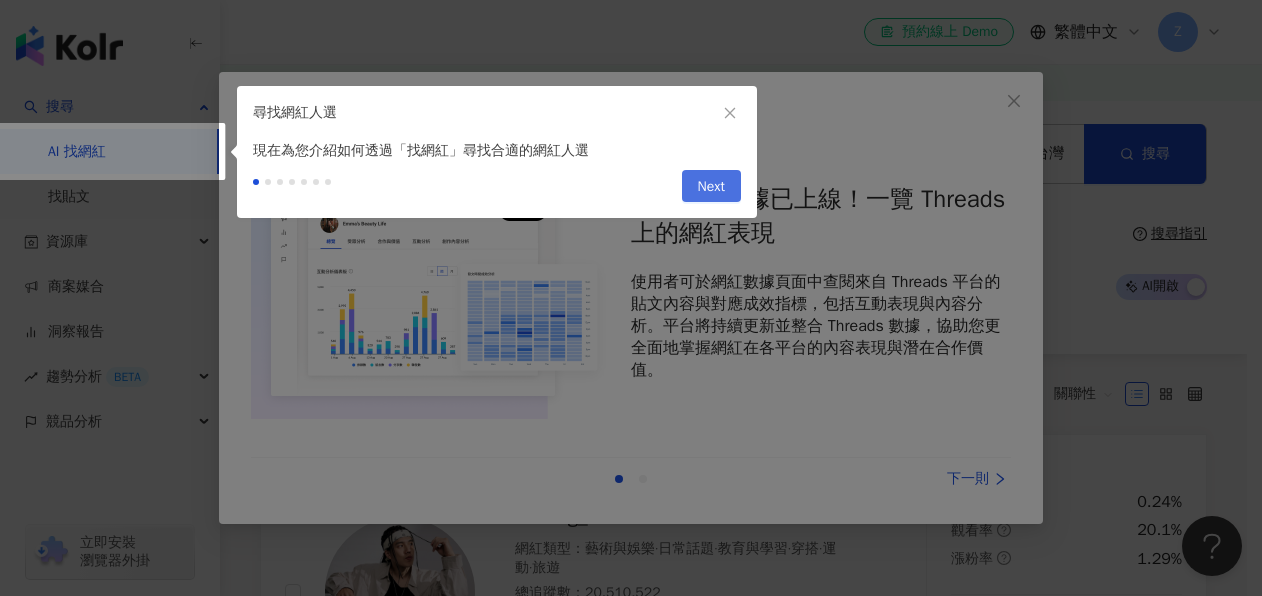 click on "Next" at bounding box center (711, 187) 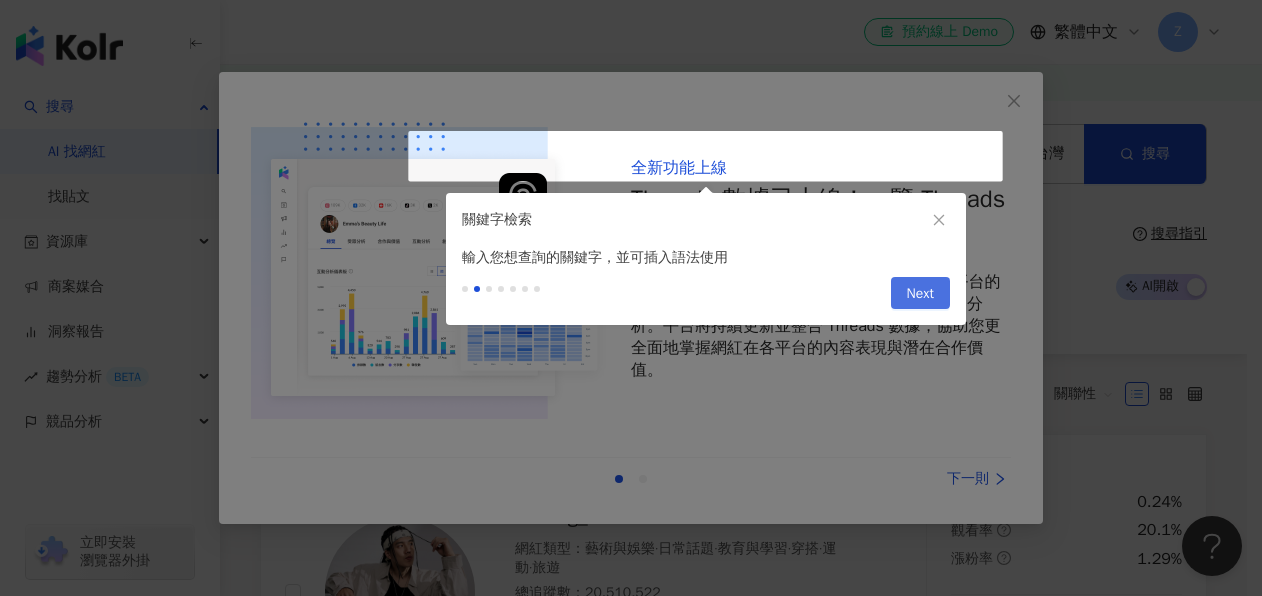 click at bounding box center (631, 298) 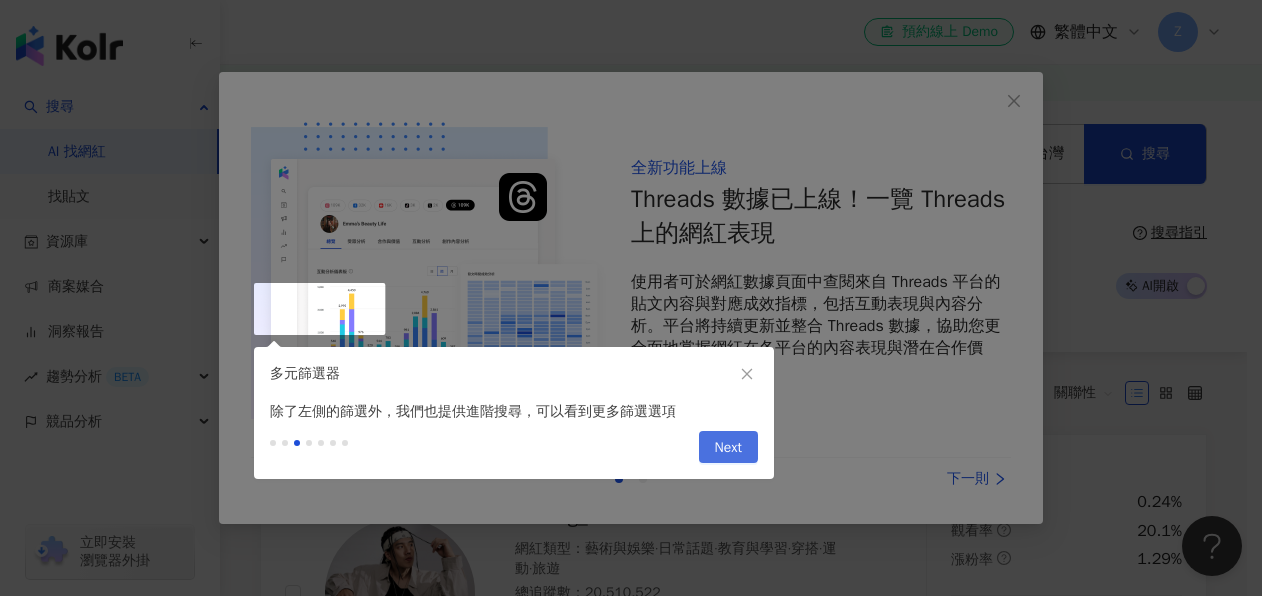 type 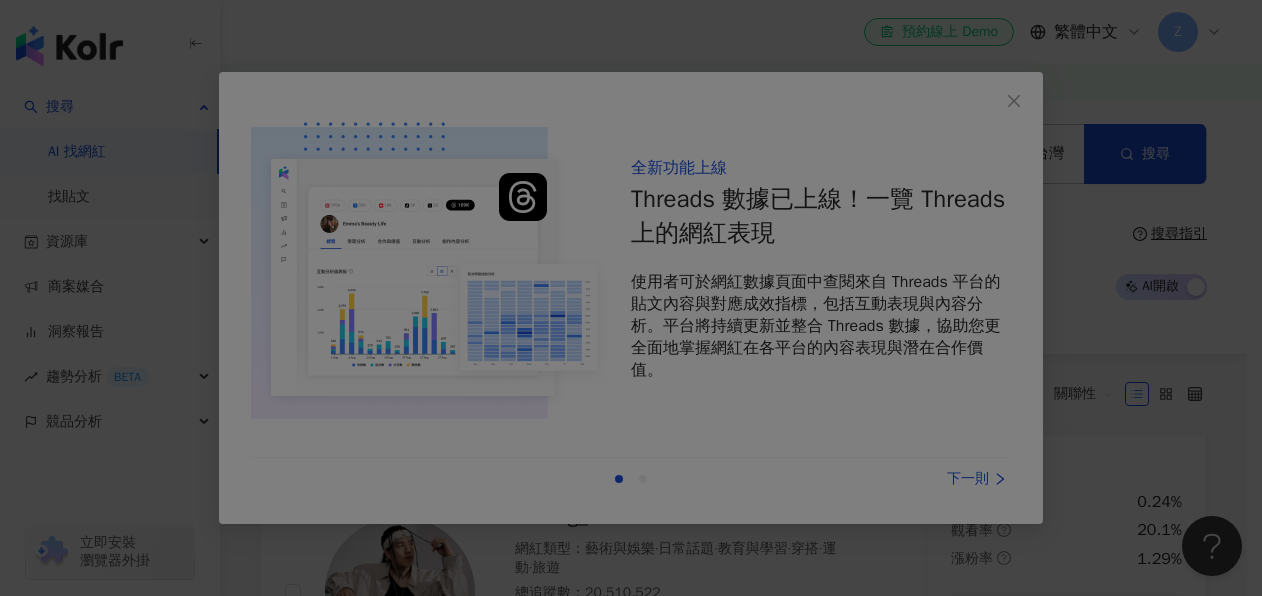click at bounding box center [631, 298] 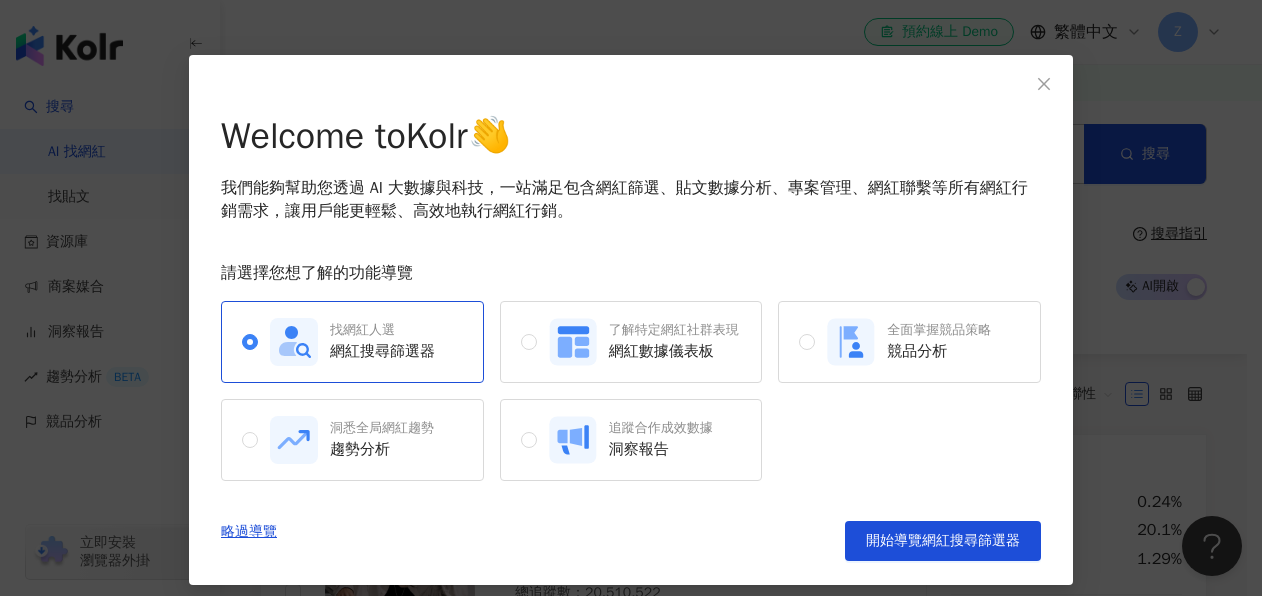 scroll, scrollTop: 56, scrollLeft: 0, axis: vertical 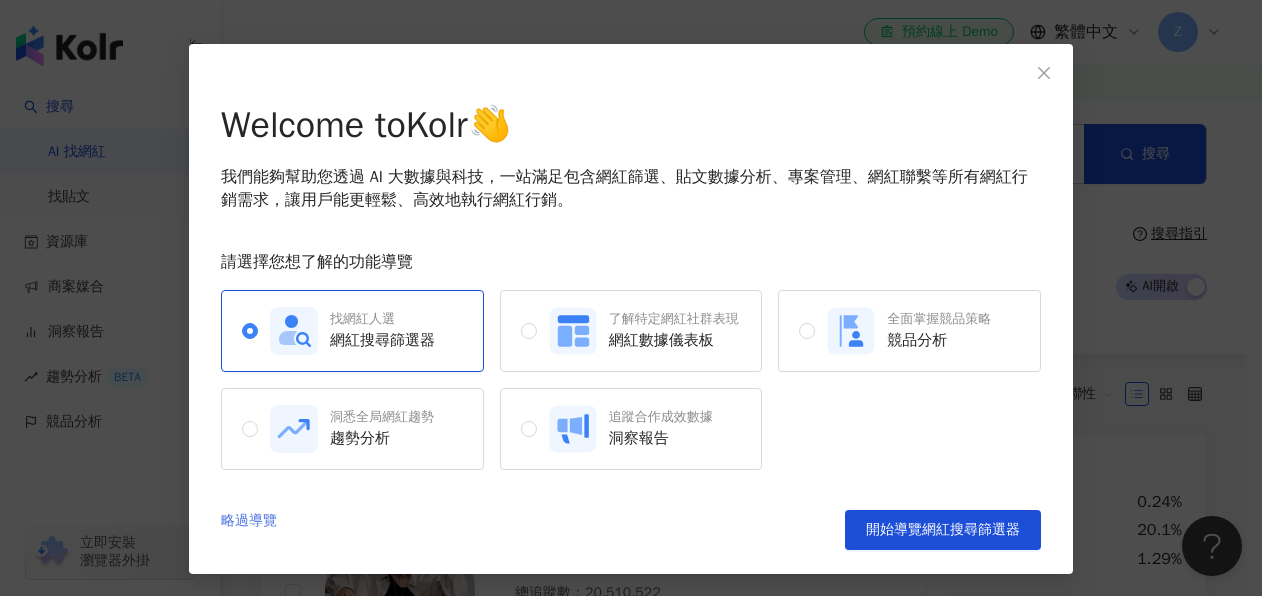 click on "略過導覽" at bounding box center (249, 530) 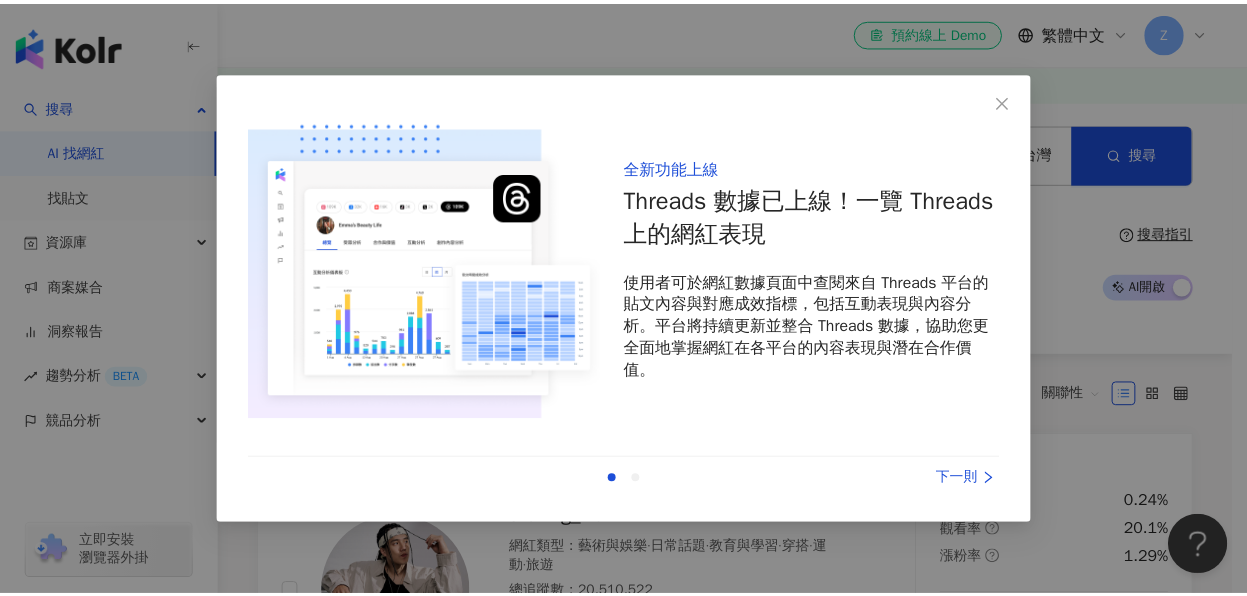 scroll, scrollTop: 0, scrollLeft: 0, axis: both 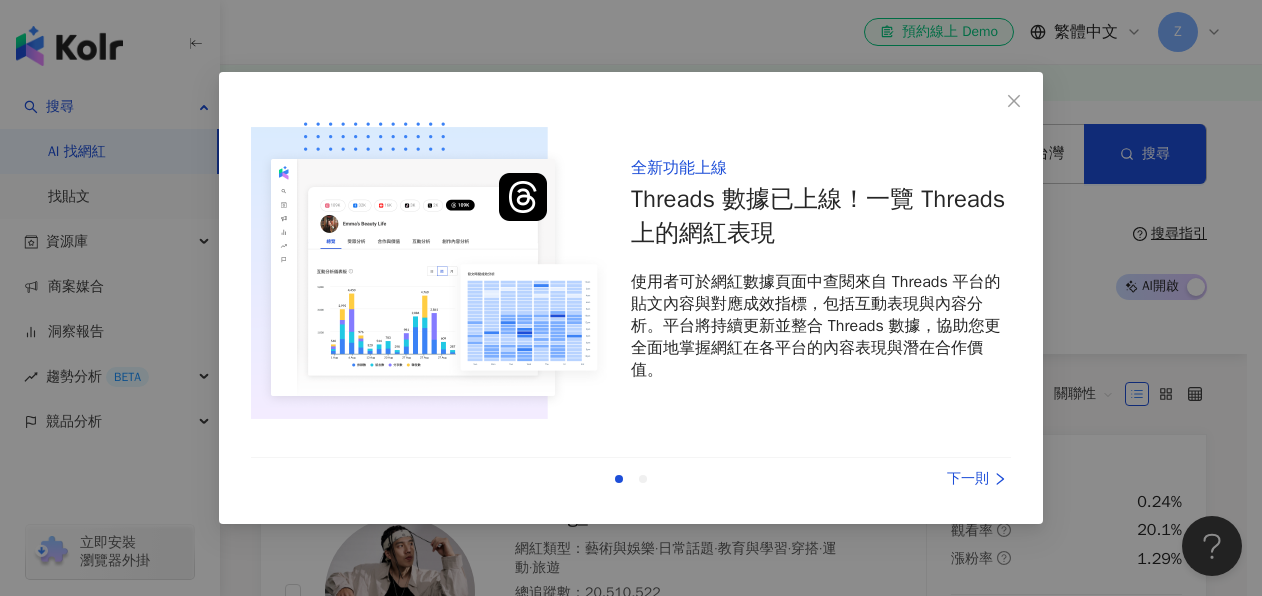 click on "下一則" at bounding box center [936, 479] 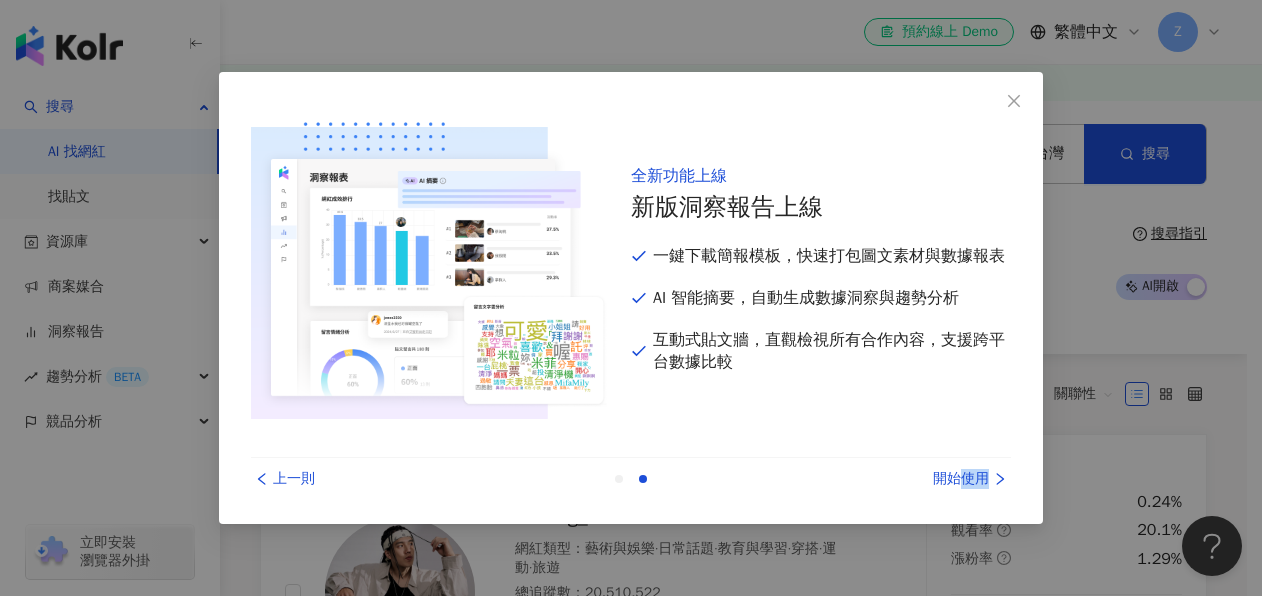 click on "開始使用" at bounding box center (936, 479) 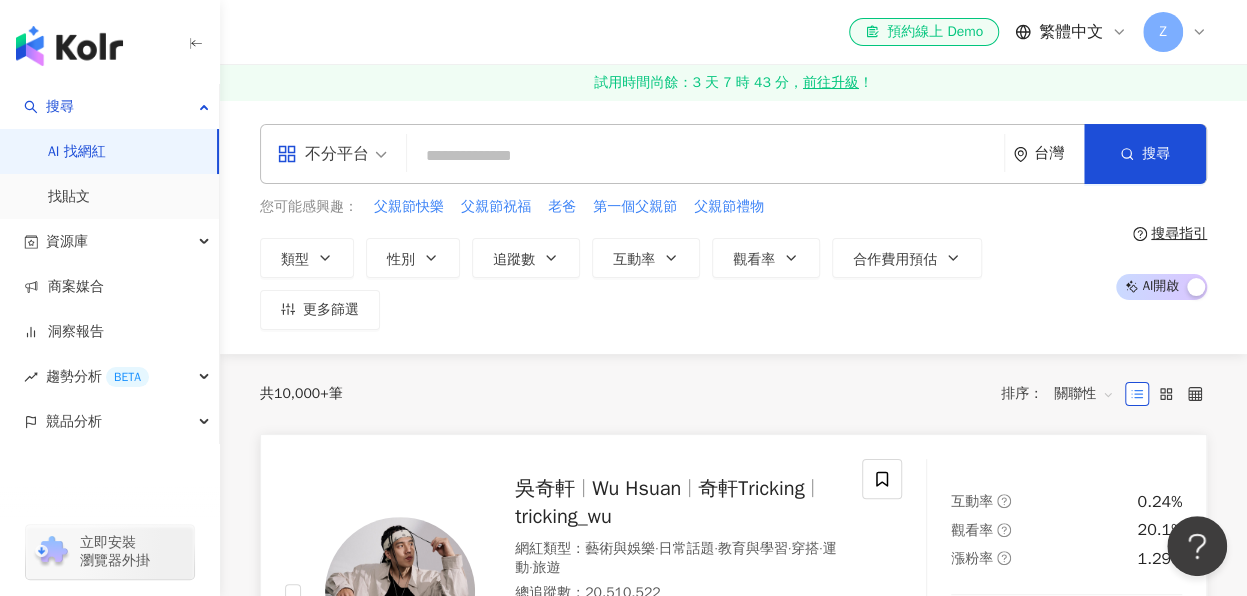 click on "互動率 0.24% 觀看率 20.1% 漲粉率 1.29%" at bounding box center (1066, 592) 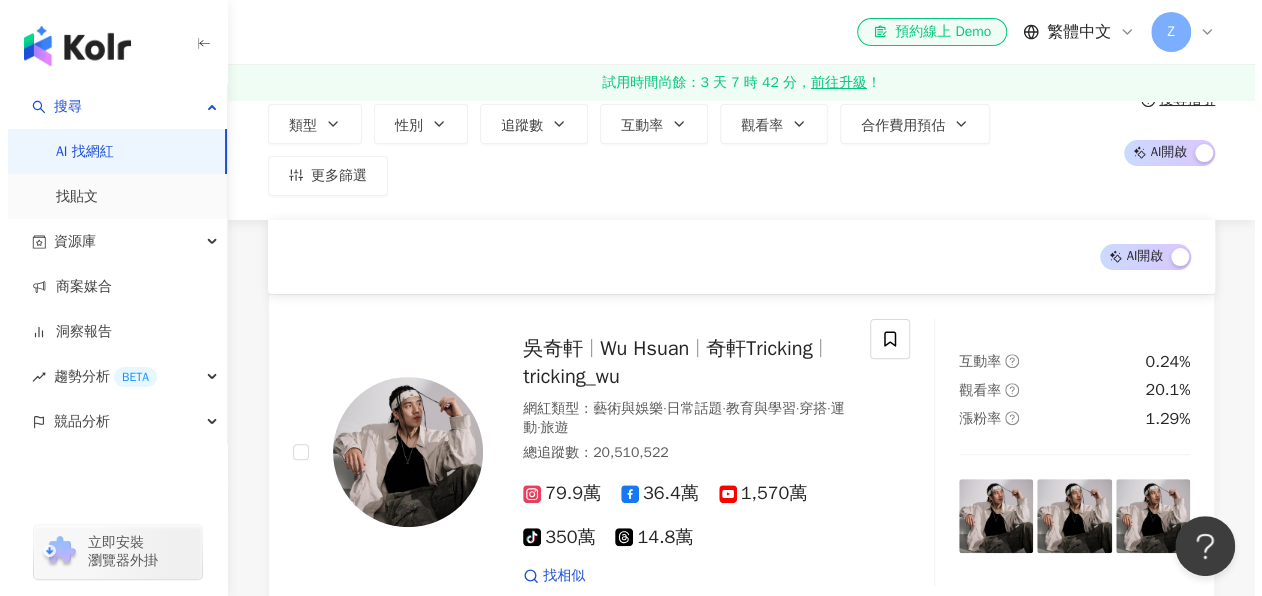 scroll, scrollTop: 0, scrollLeft: 0, axis: both 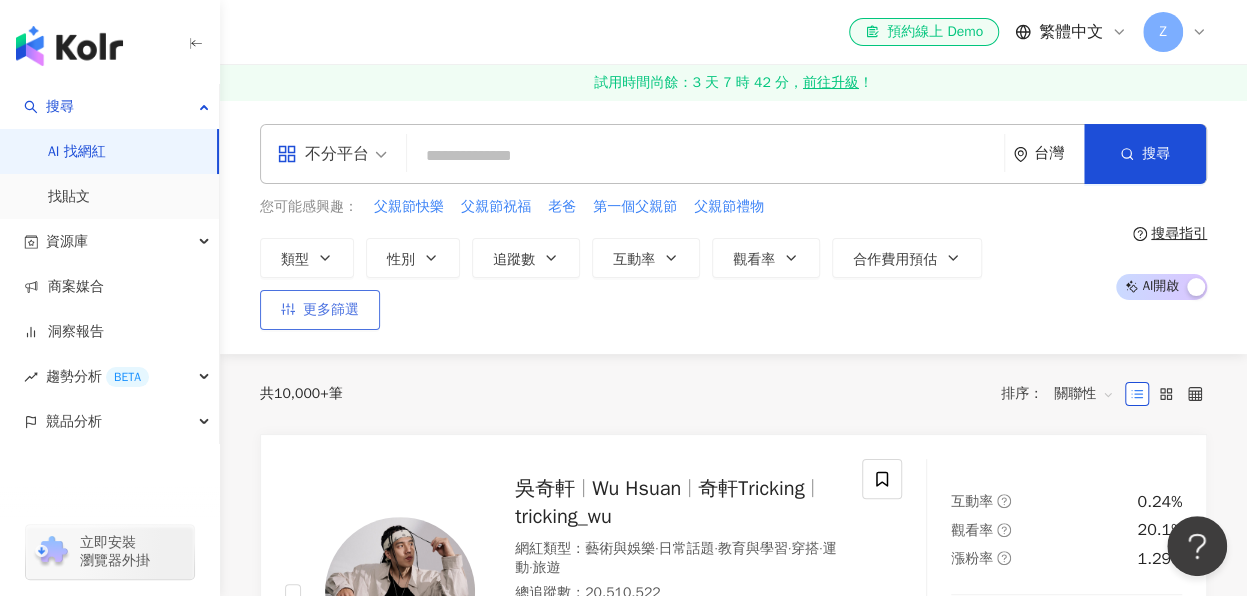 click on "更多篩選" at bounding box center (331, 310) 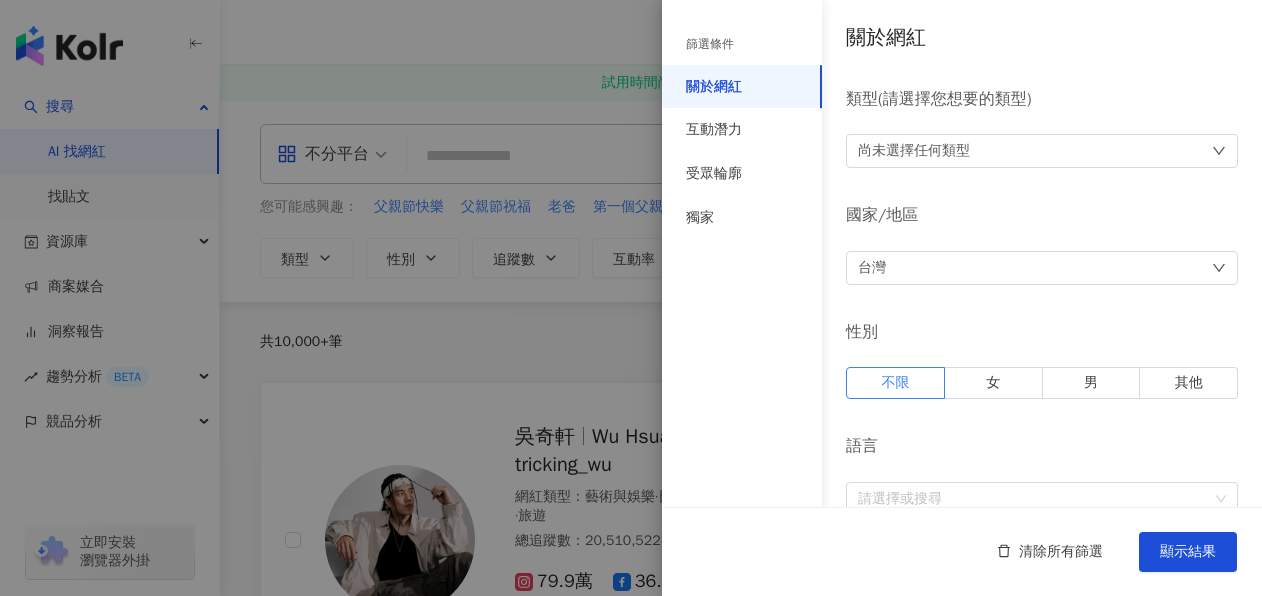click on "類型  ( 請選擇您想要的類型 )" at bounding box center (1042, 99) 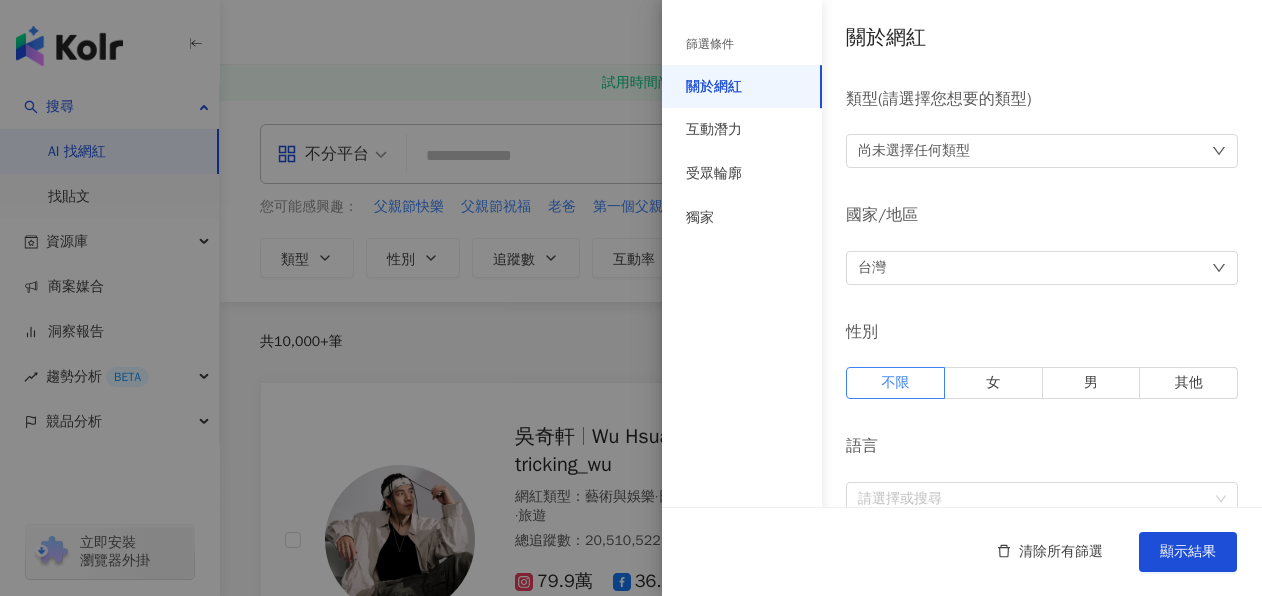 click on "性別" at bounding box center (1042, 332) 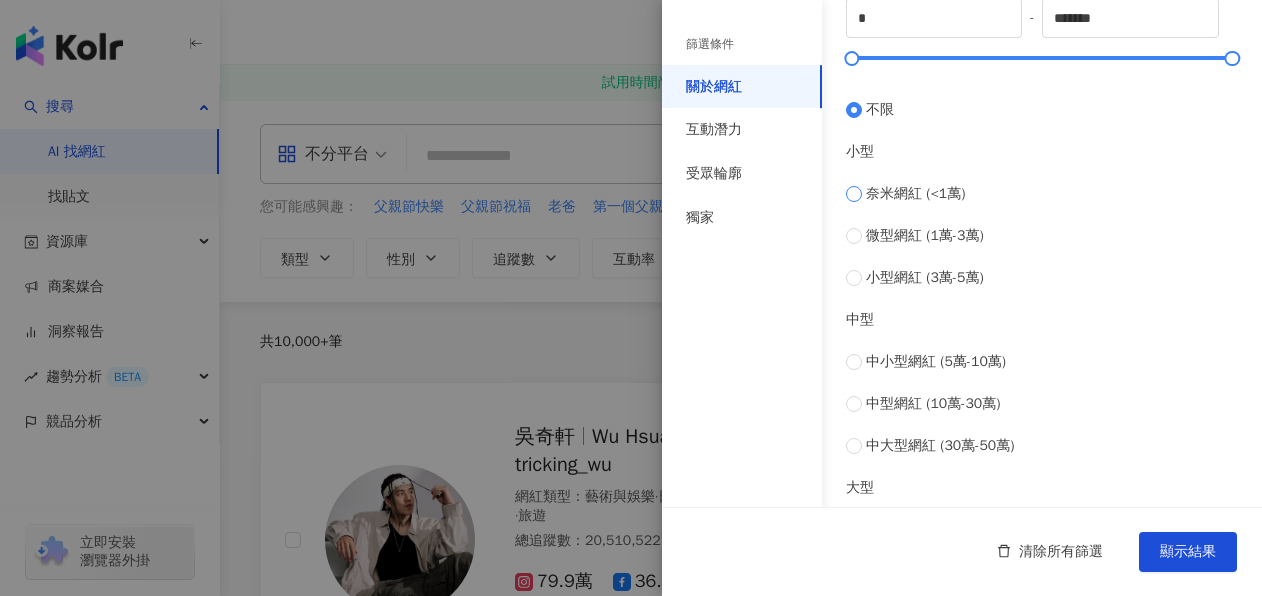 click on "奈米網紅 (<1萬)" at bounding box center (1042, 194) 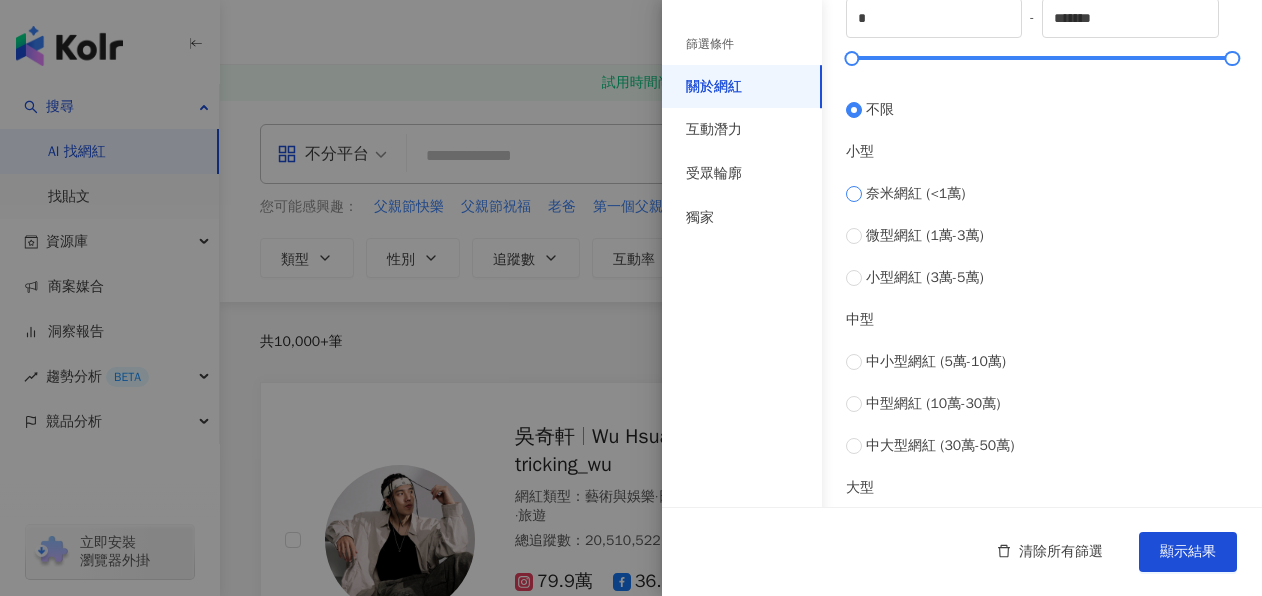 type on "****" 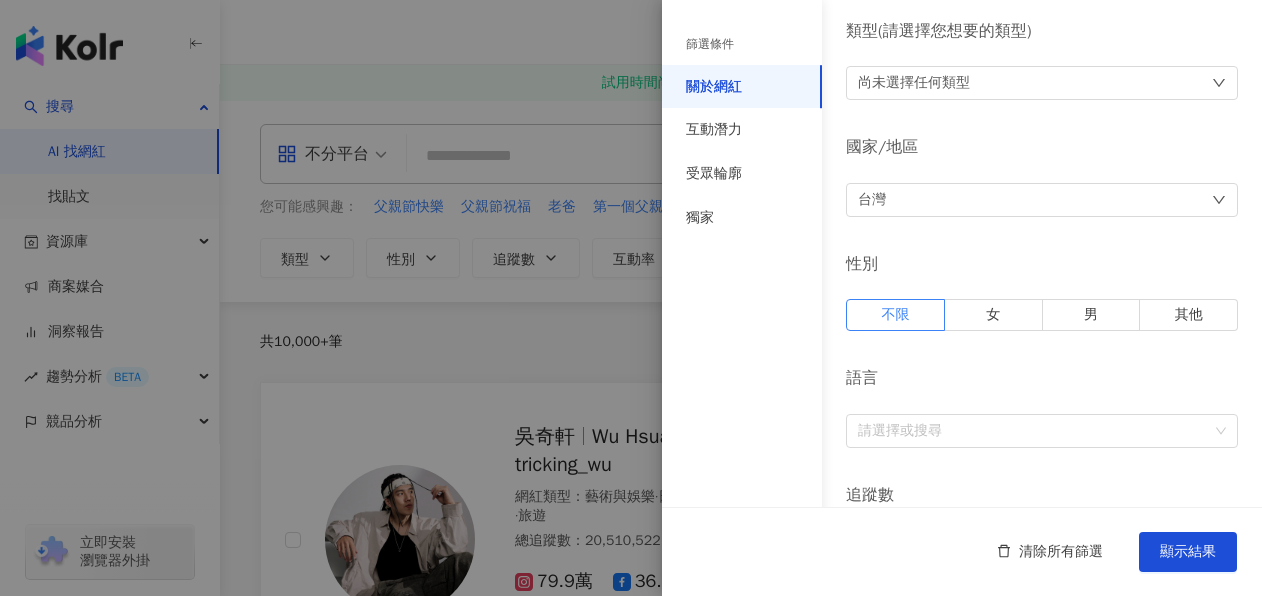 scroll, scrollTop: 100, scrollLeft: 0, axis: vertical 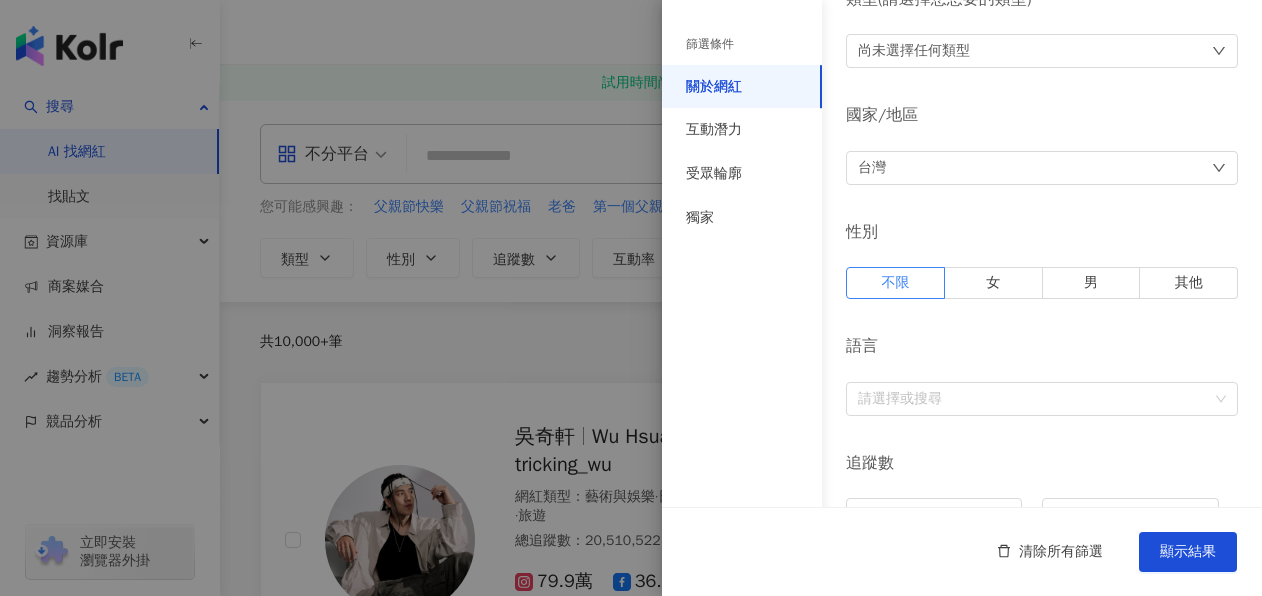 click on "語言" at bounding box center (1042, 346) 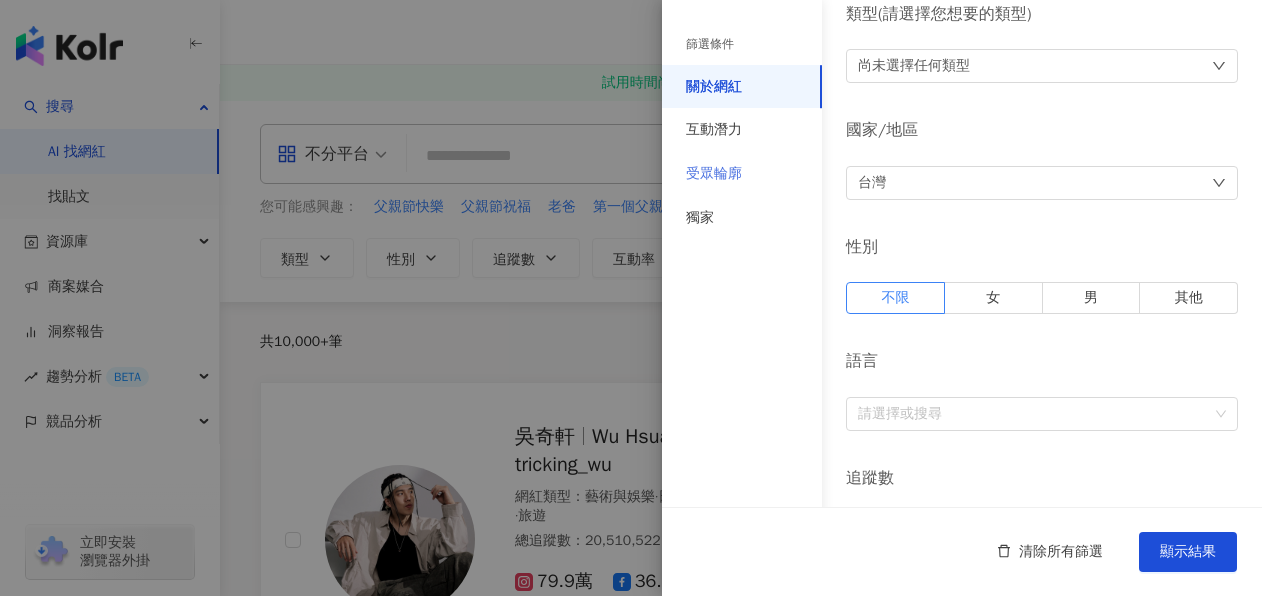 scroll, scrollTop: 0, scrollLeft: 0, axis: both 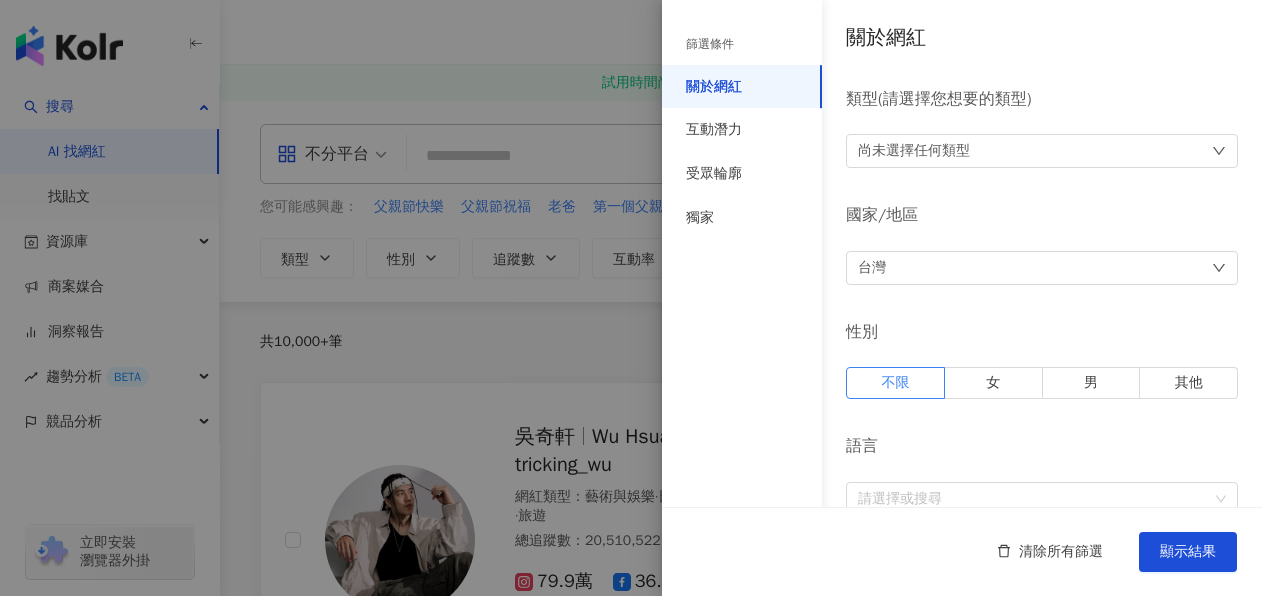click on "關於網紅" at bounding box center (742, 87) 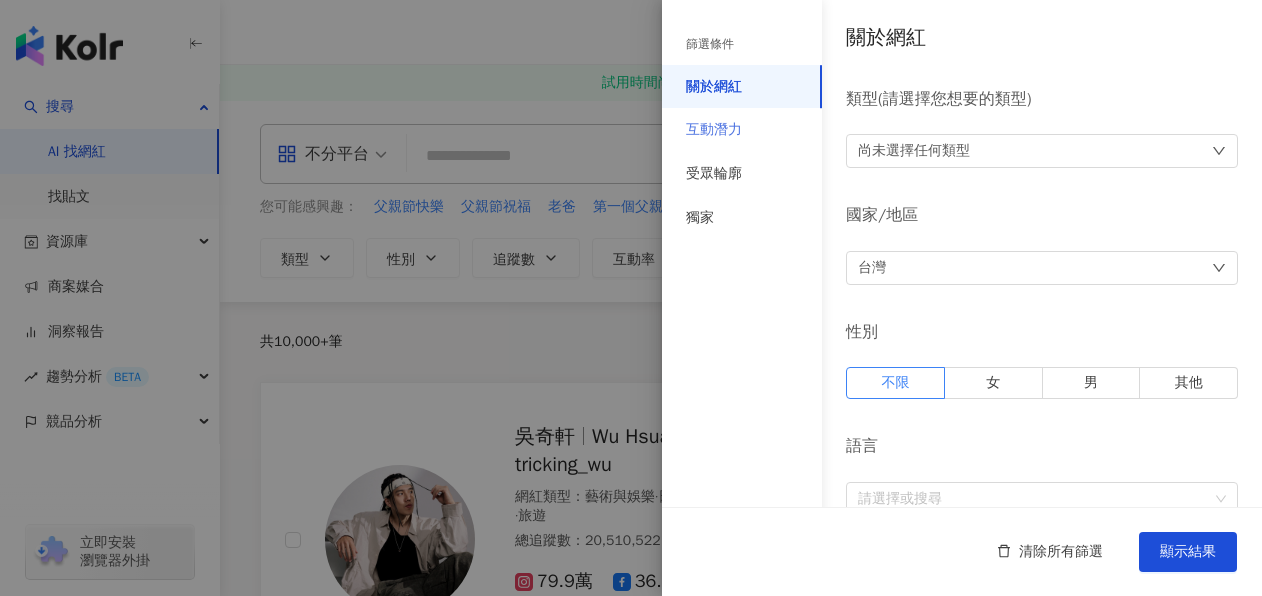 click on "互動潛力" at bounding box center (742, 130) 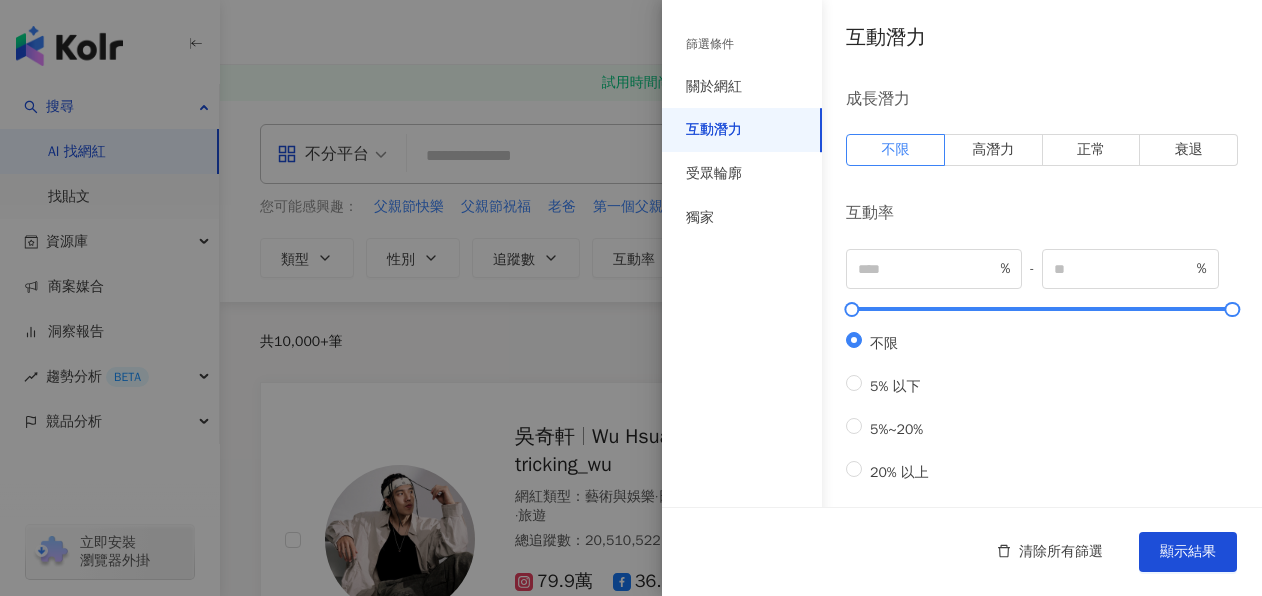 click on "互動潛力" at bounding box center [714, 130] 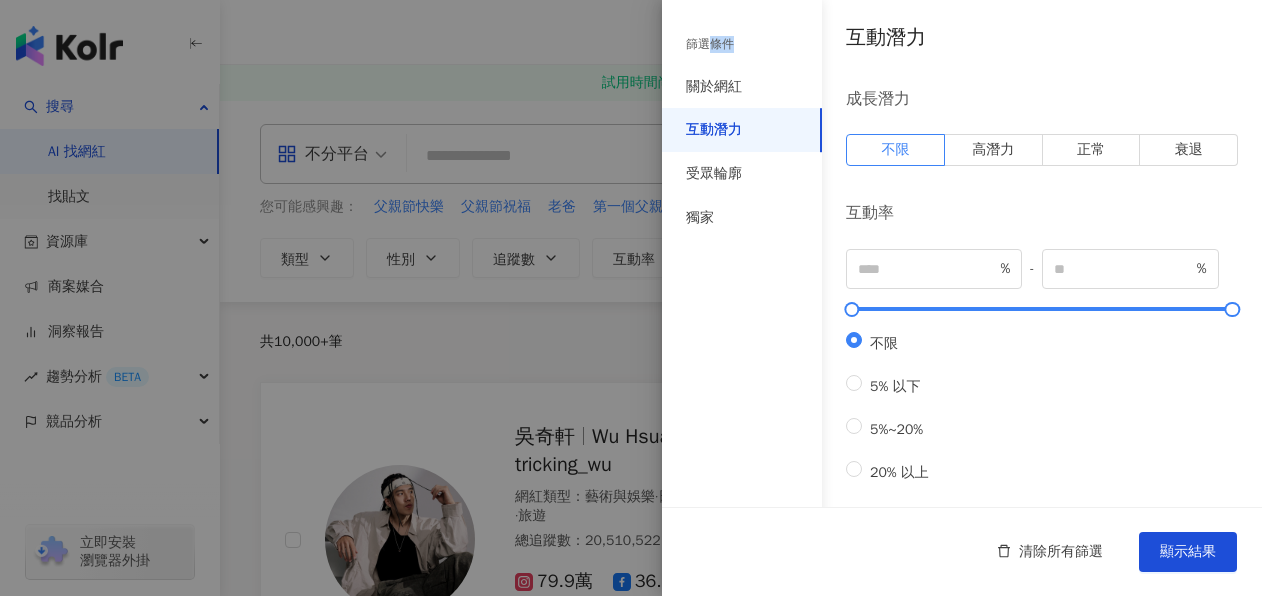 click on "篩選條件" at bounding box center (742, 44) 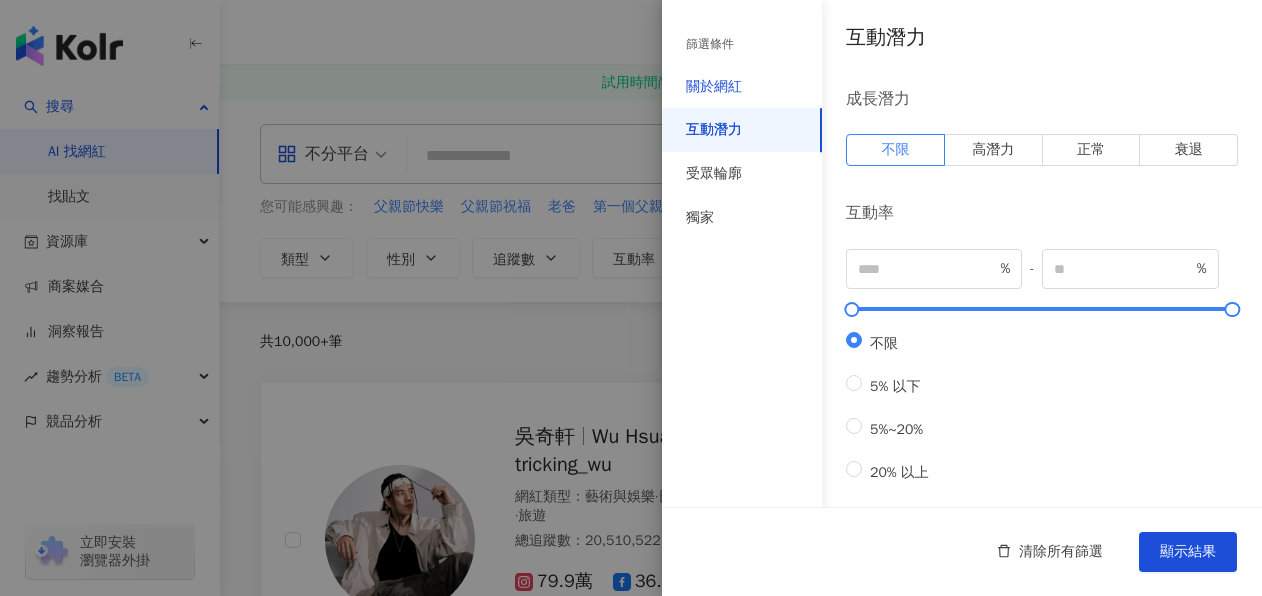 drag, startPoint x: 712, startPoint y: 31, endPoint x: 712, endPoint y: 90, distance: 59 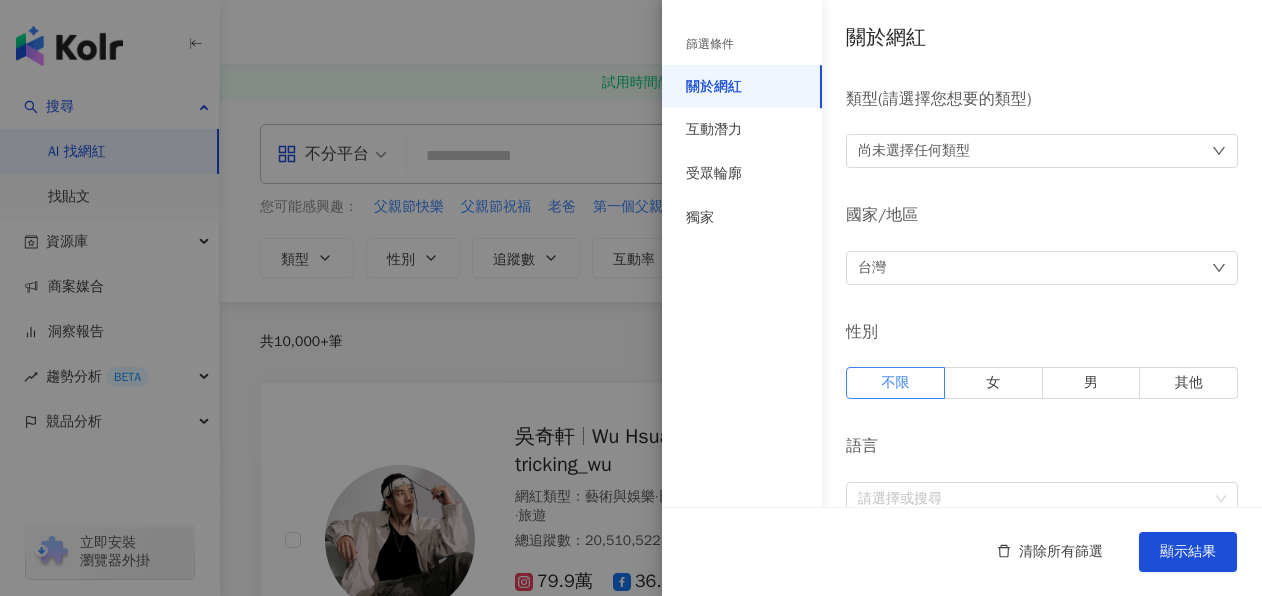 click on "尚未選擇任何類型" at bounding box center (914, 151) 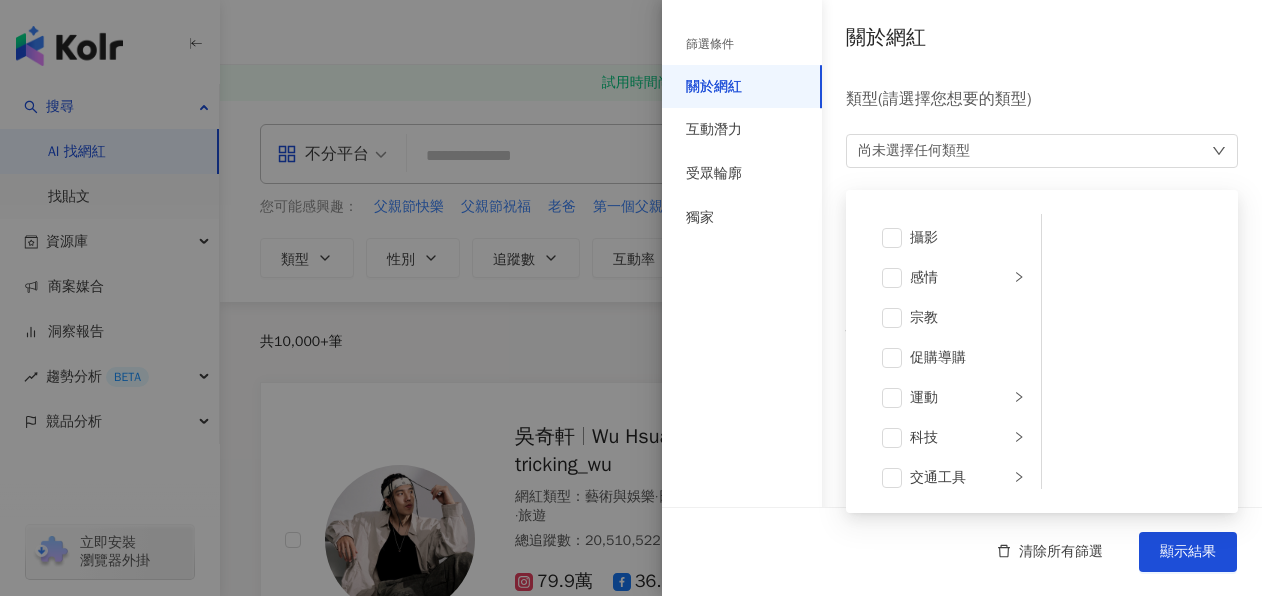 scroll, scrollTop: 692, scrollLeft: 0, axis: vertical 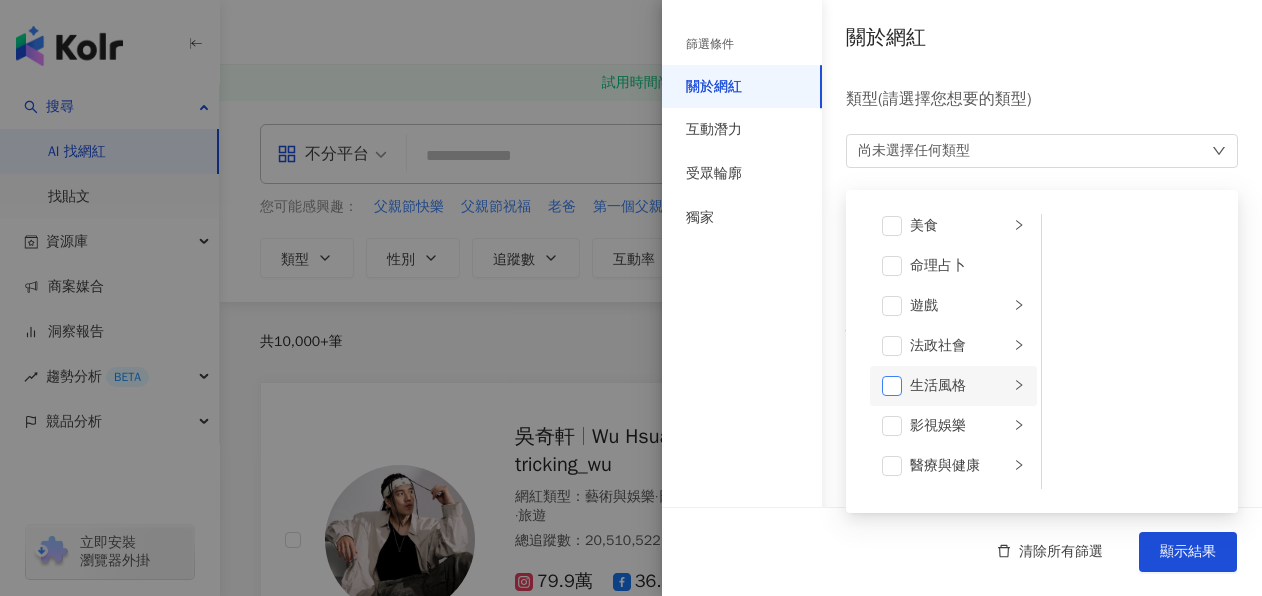click at bounding box center (892, 386) 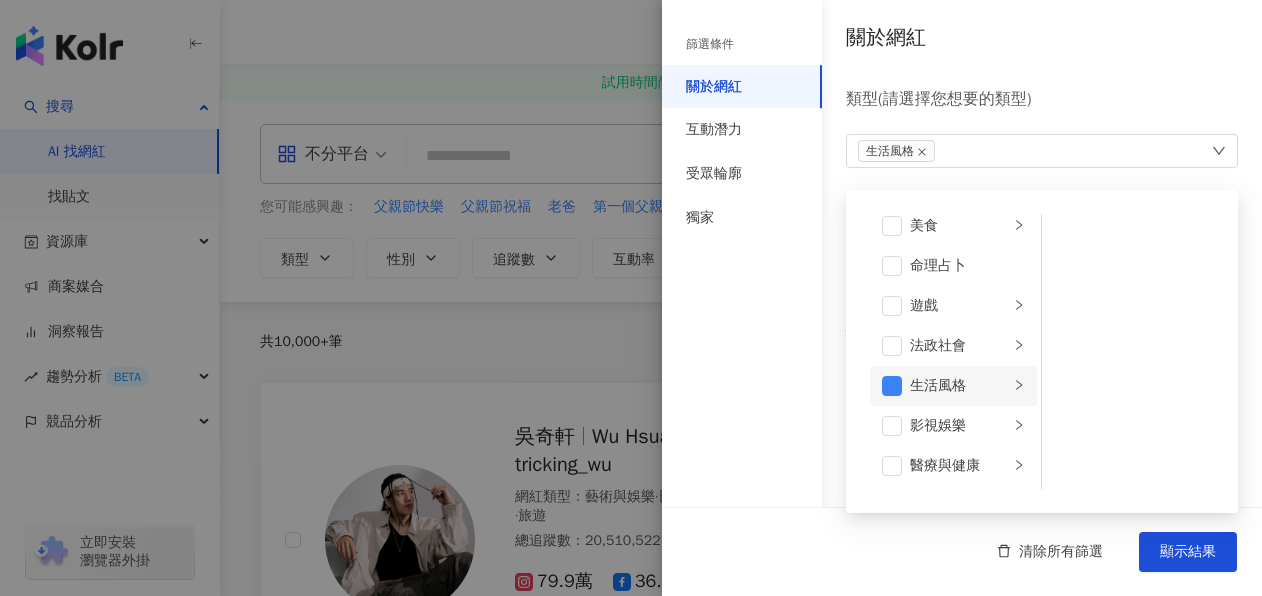 click 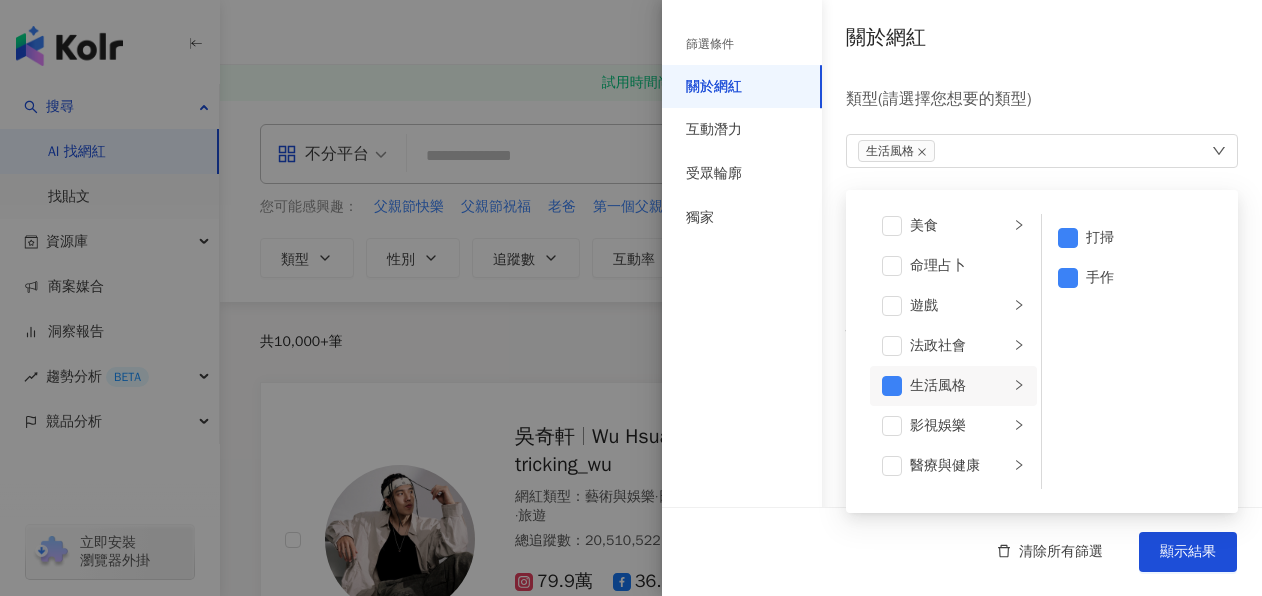 click 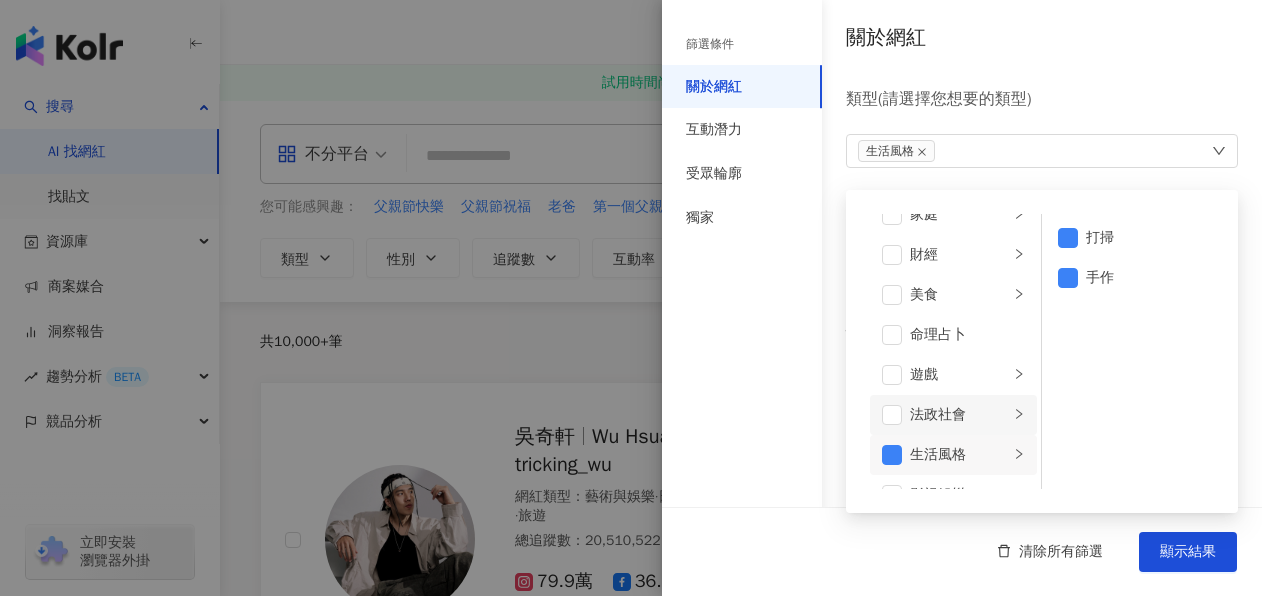 scroll, scrollTop: 192, scrollLeft: 0, axis: vertical 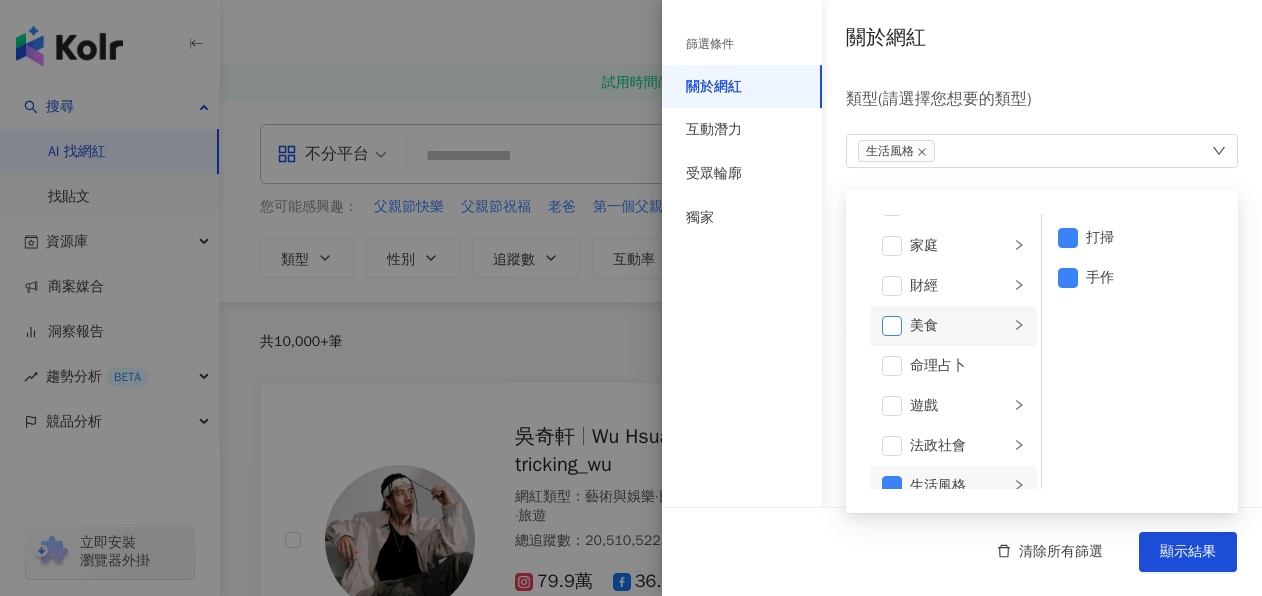 click at bounding box center (892, 326) 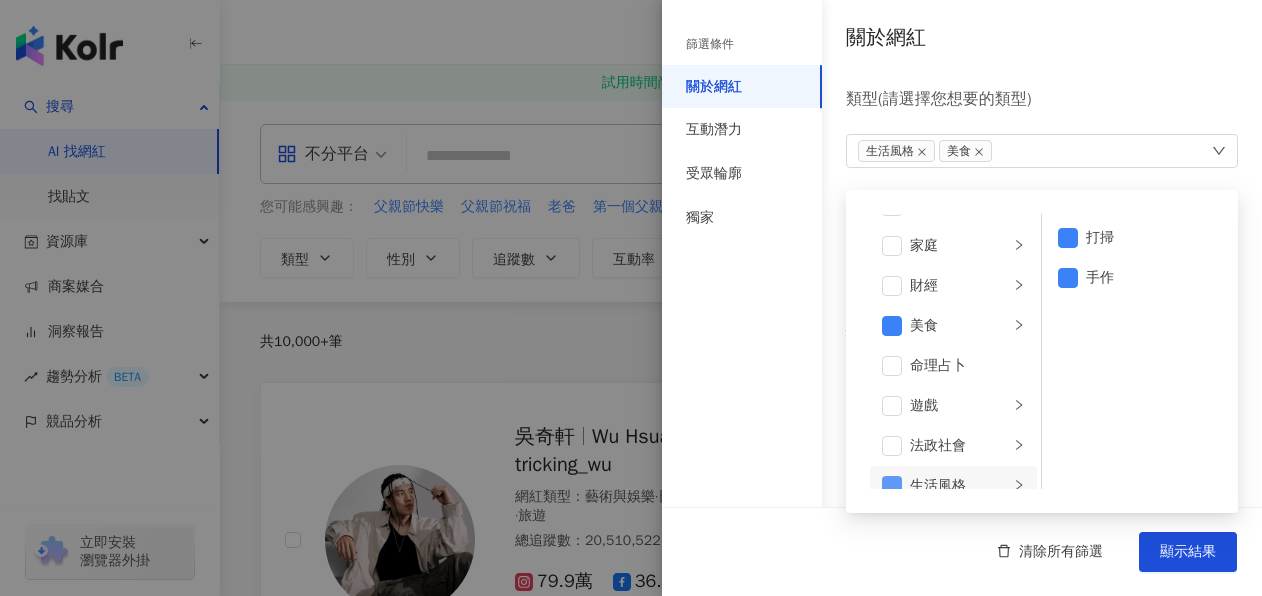 click at bounding box center [892, 486] 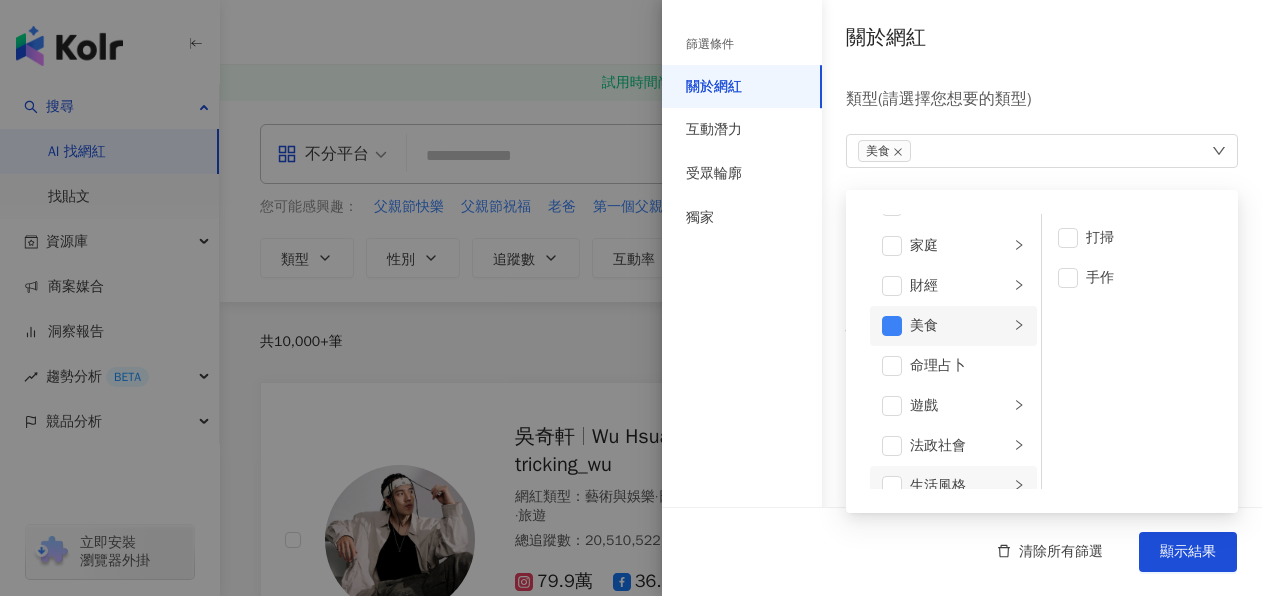 click 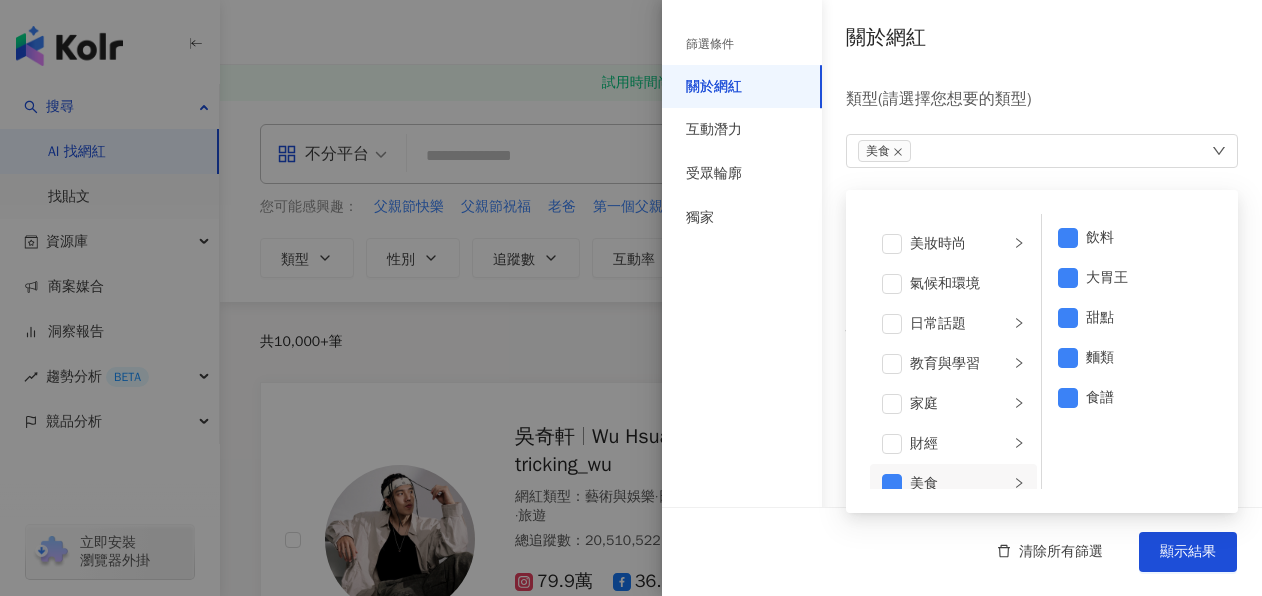 scroll, scrollTop: 0, scrollLeft: 0, axis: both 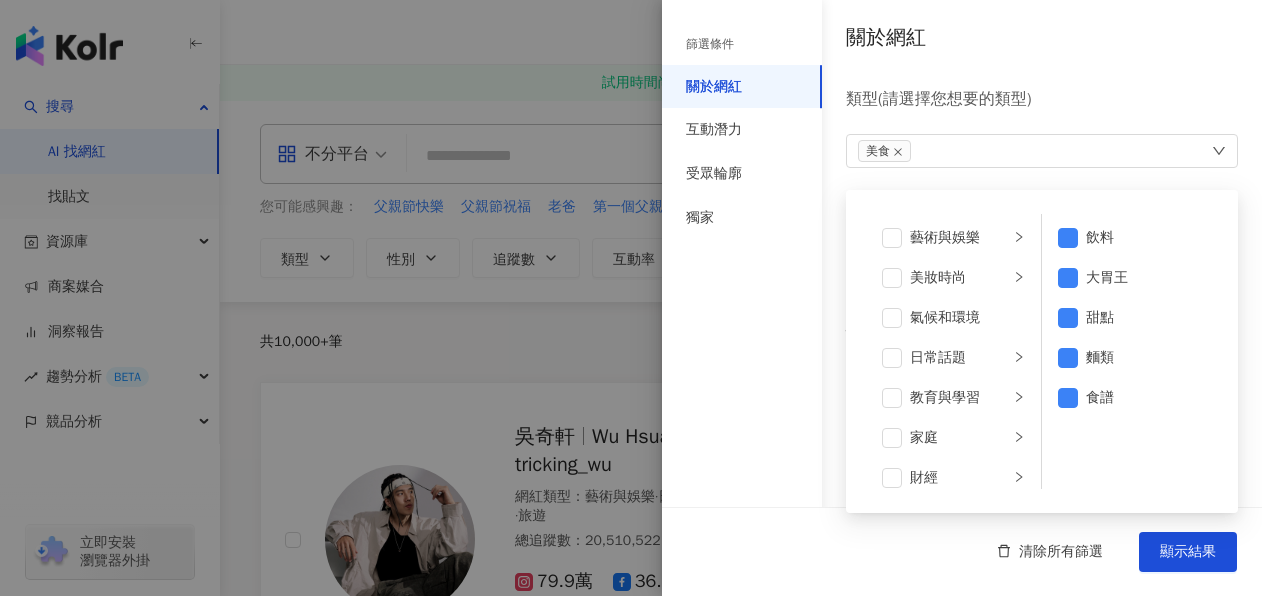 click on "篩選條件 關於網紅 互動潛力 受眾輪廓 獨家" at bounding box center (742, 310) 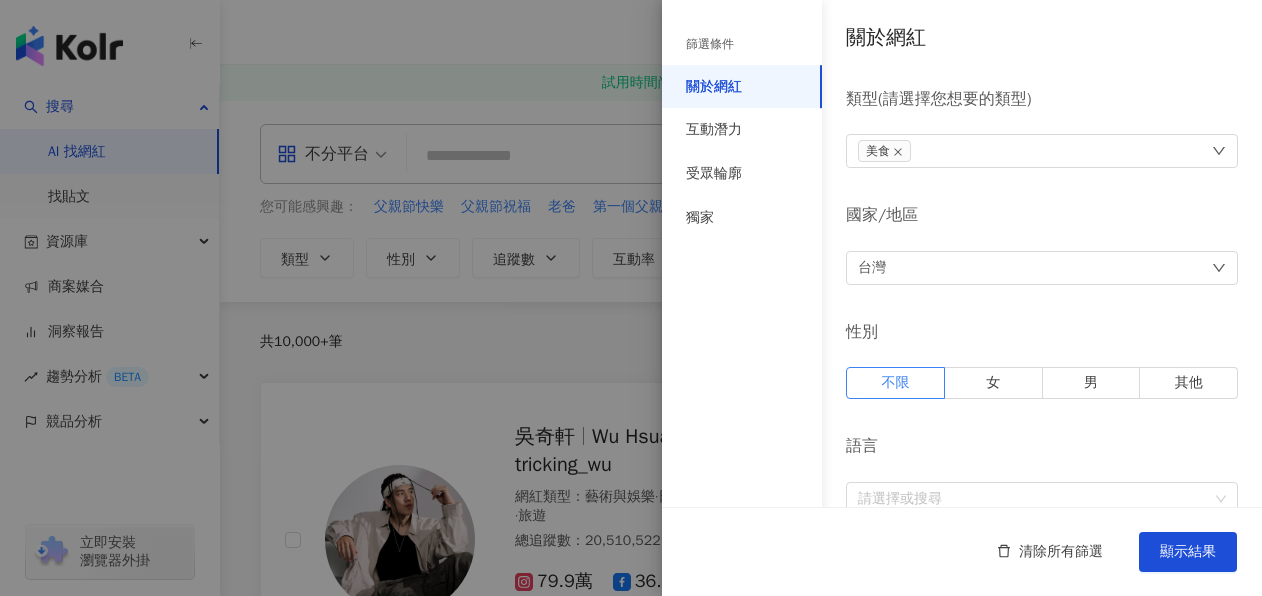 click on "台灣" at bounding box center (1042, 268) 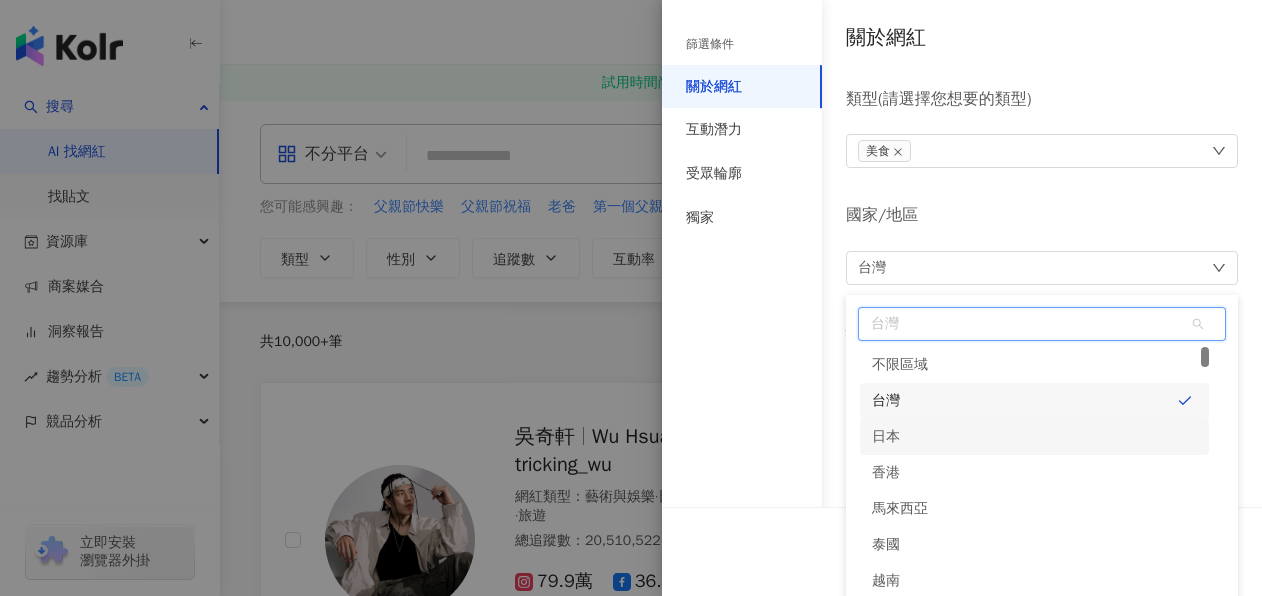 click on "日本" at bounding box center (1034, 437) 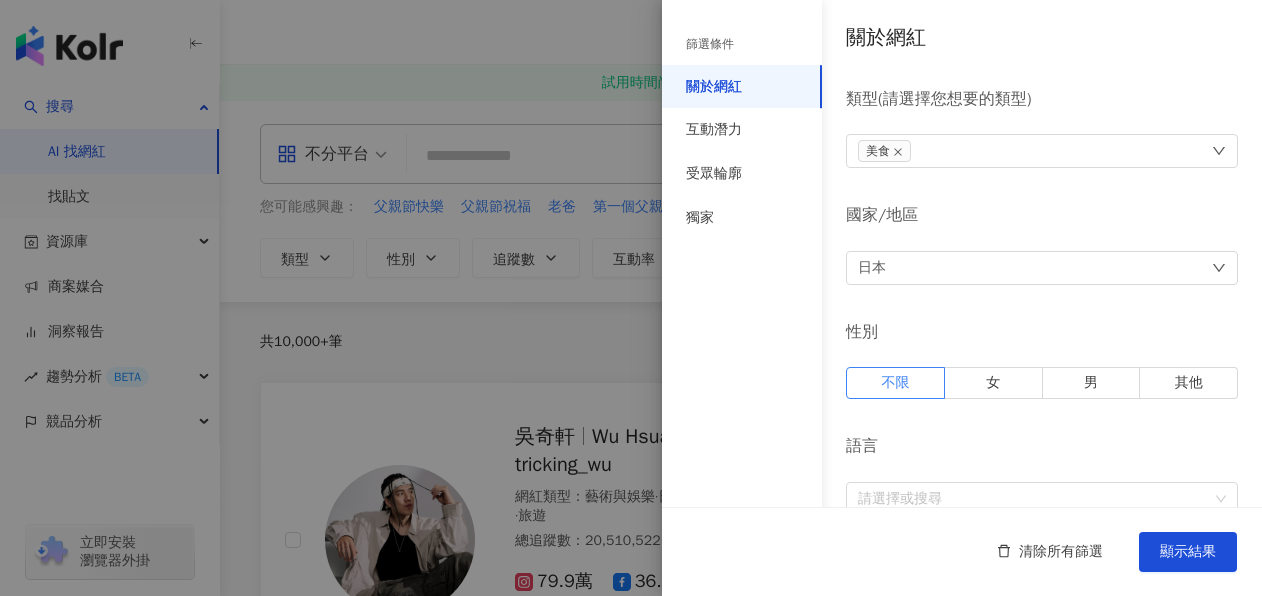 click on "語言" at bounding box center (1042, 446) 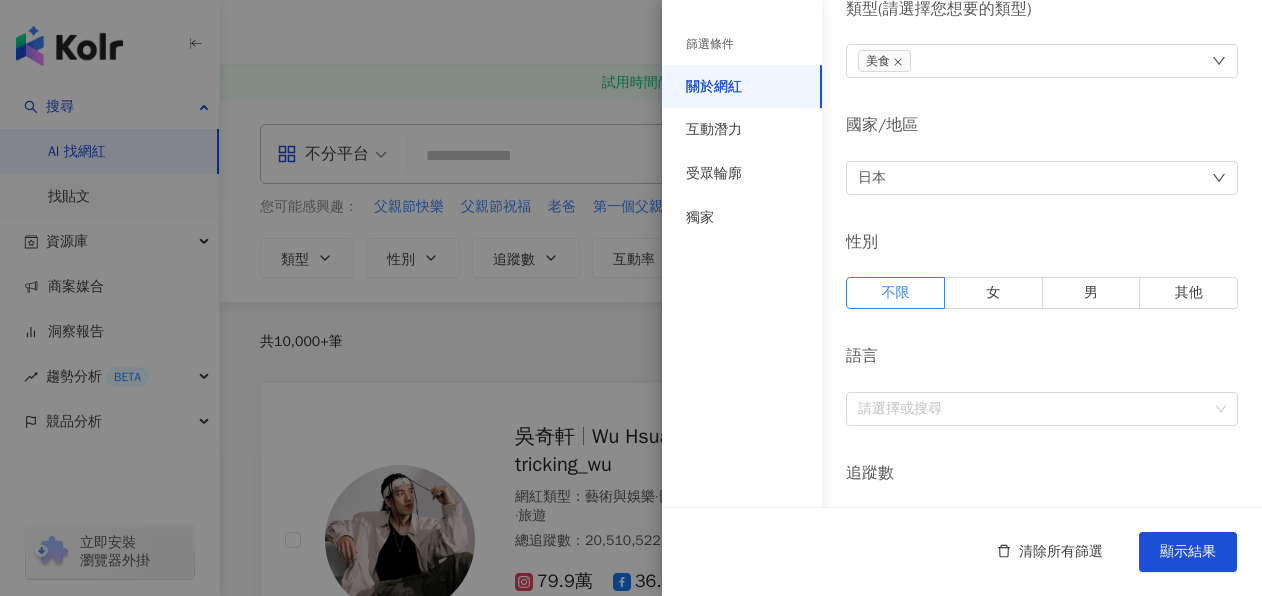 scroll, scrollTop: 200, scrollLeft: 0, axis: vertical 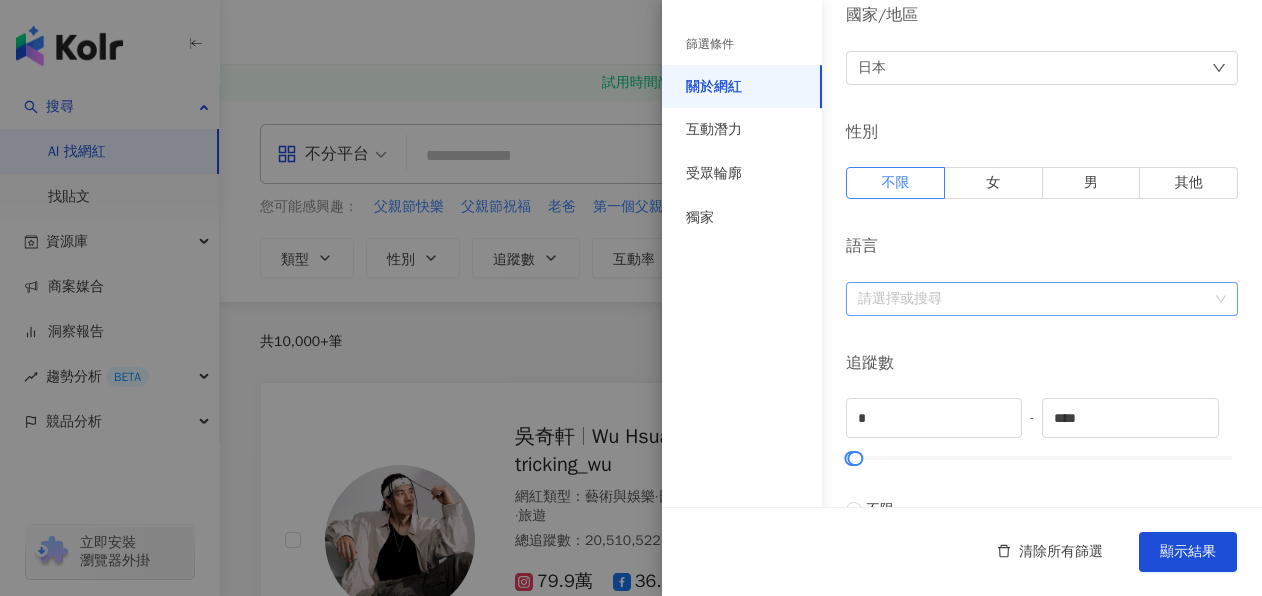 click at bounding box center (1031, 298) 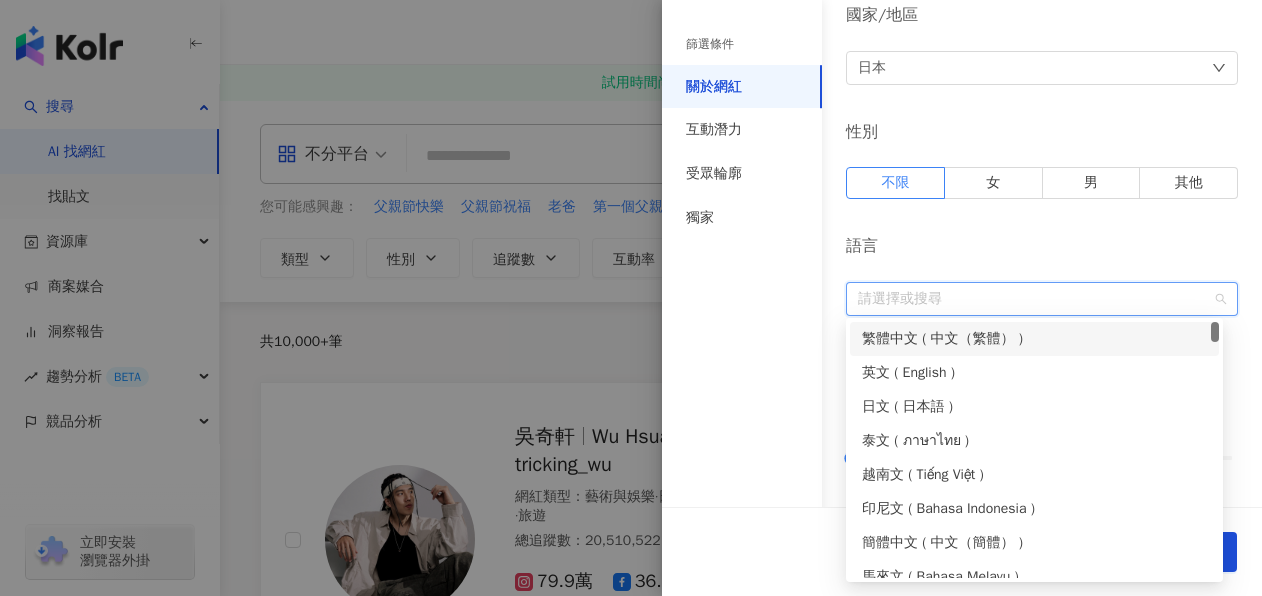 click on "繁體中文 ( 中文（繁體） )" at bounding box center [1034, 339] 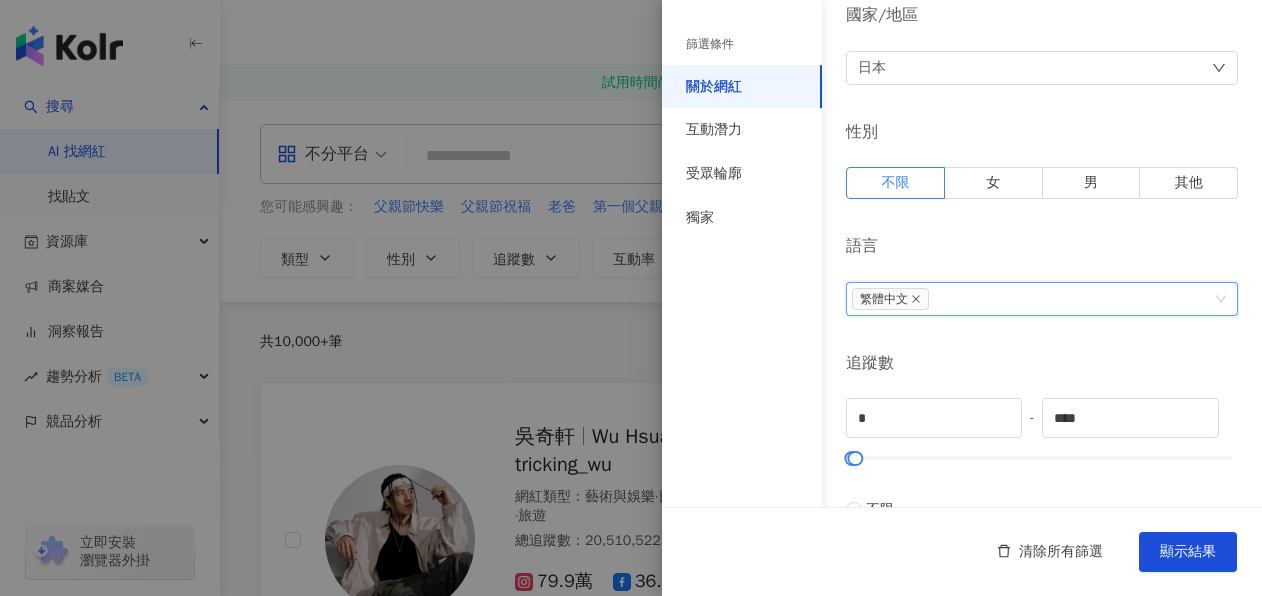 click on "語言" at bounding box center (1042, 246) 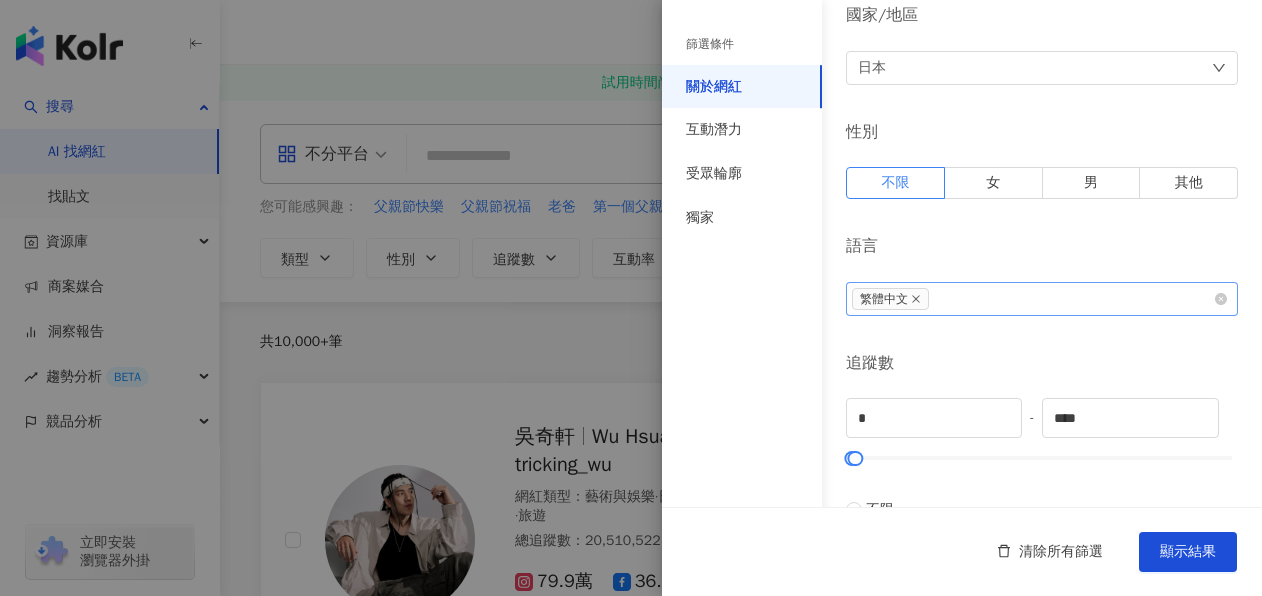 click on "繁體中文" at bounding box center (1031, 299) 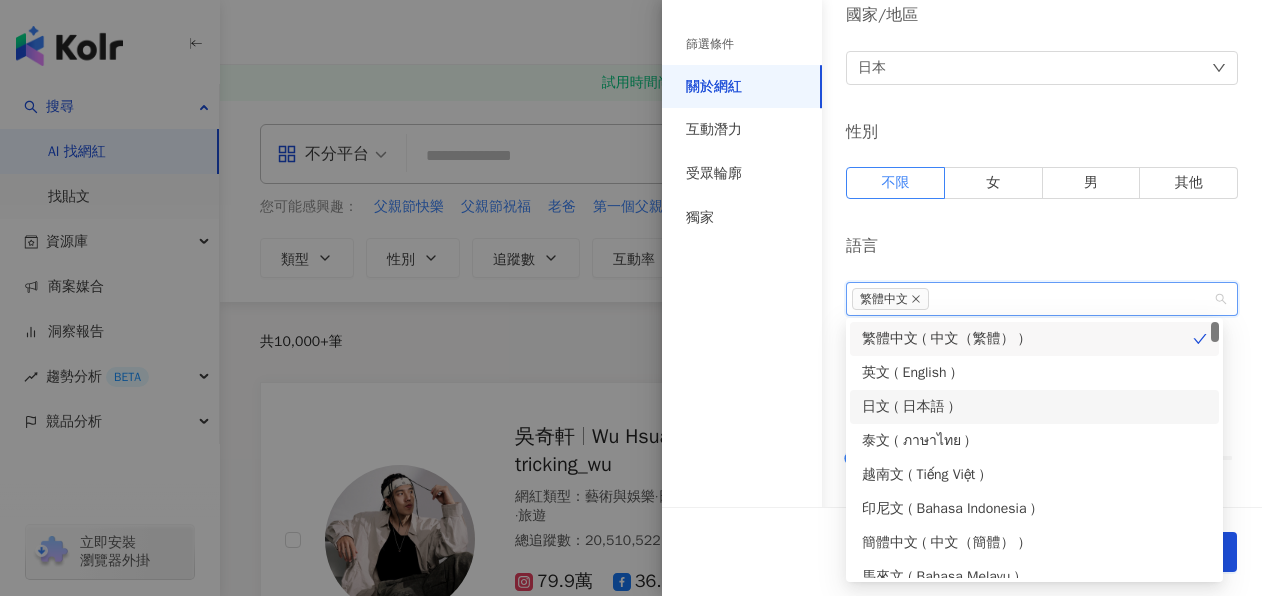 click on "日文 ( 日本語 )" at bounding box center (1034, 407) 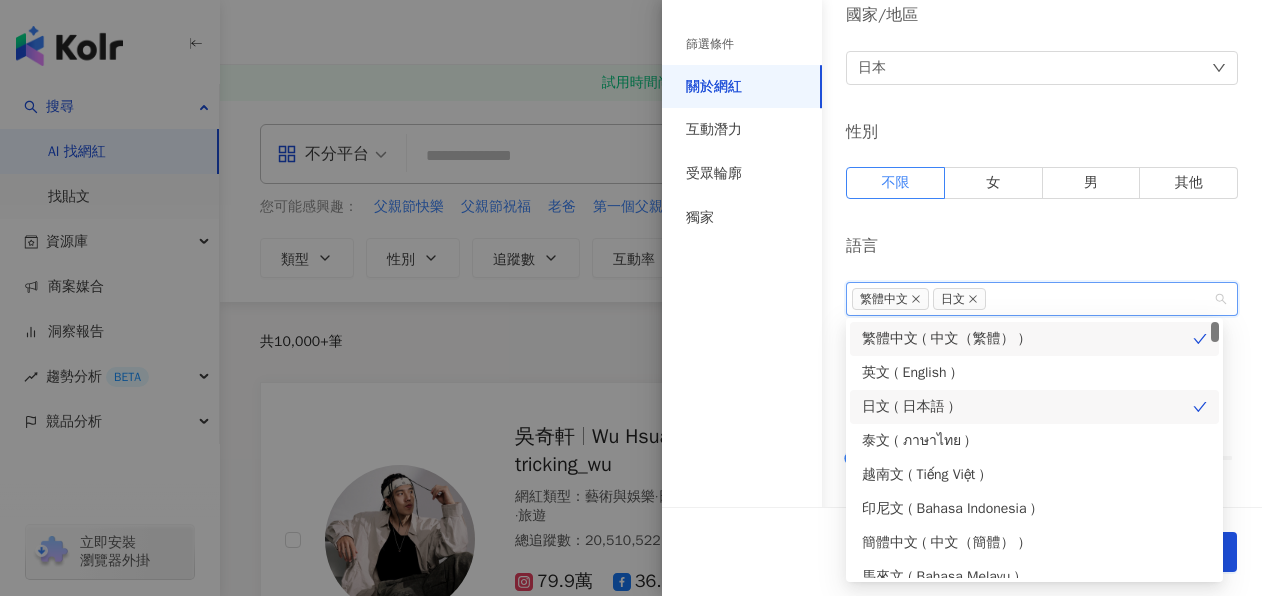 click on "語言" at bounding box center (1042, 246) 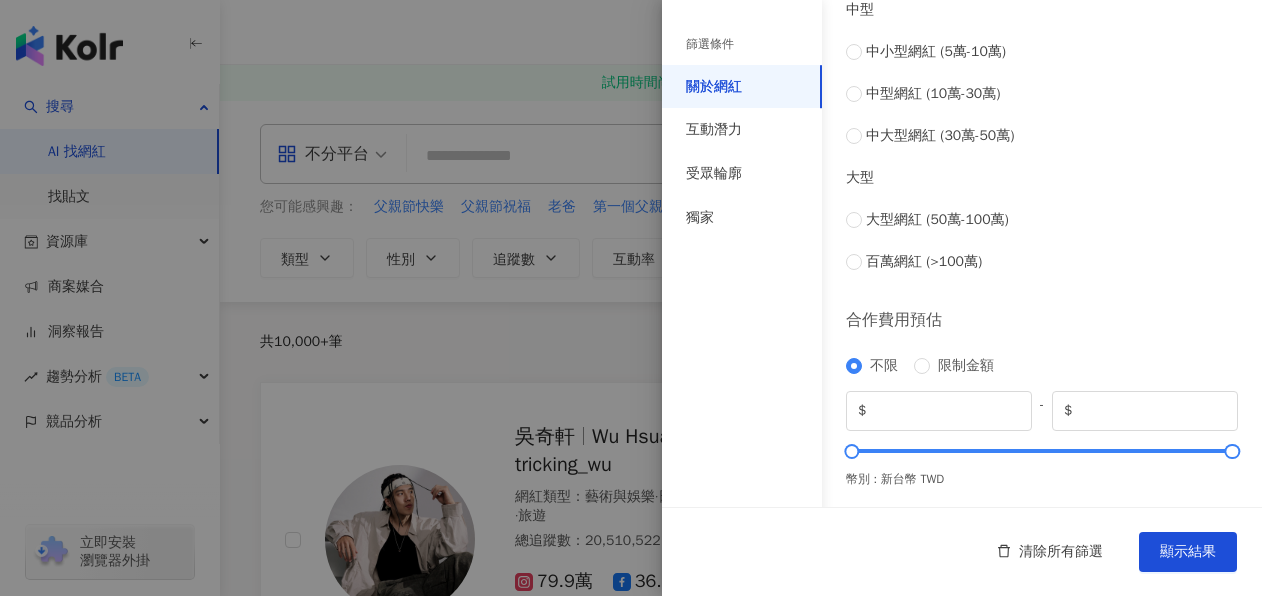 scroll, scrollTop: 910, scrollLeft: 0, axis: vertical 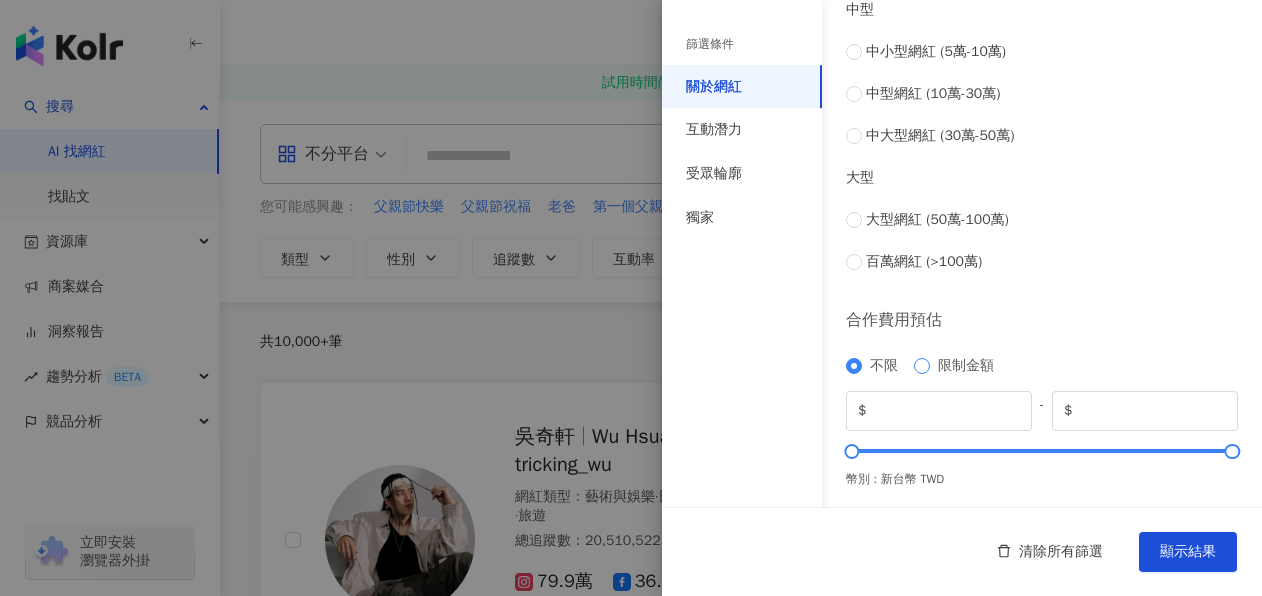 click on "限制金額" at bounding box center [966, 366] 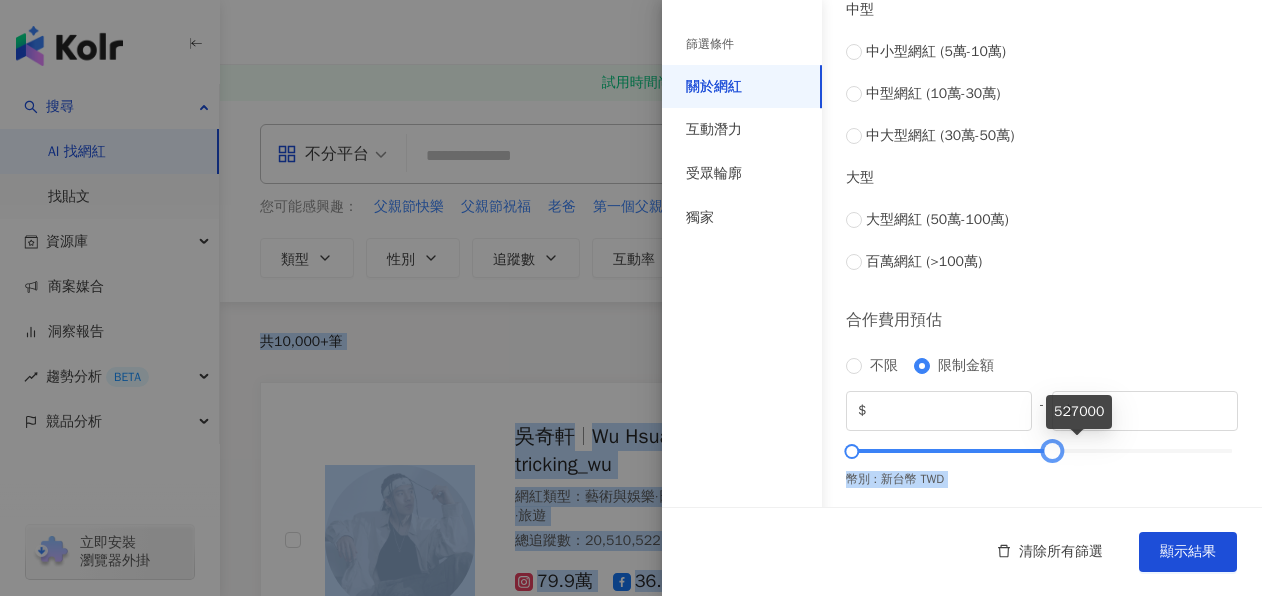 type on "*" 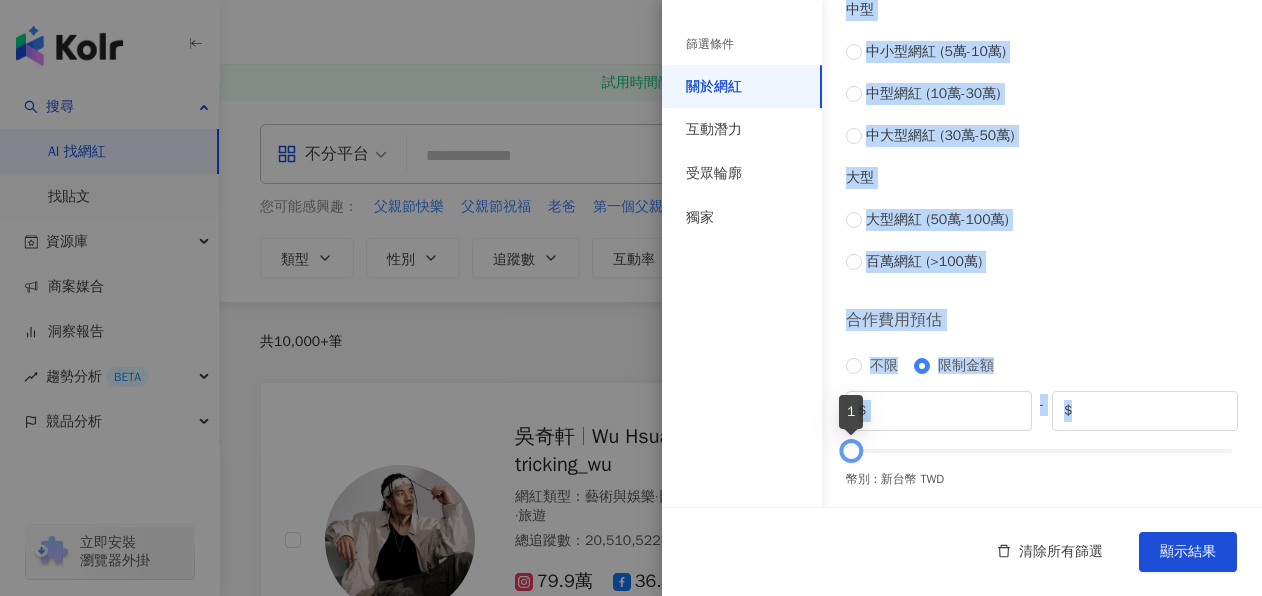 drag, startPoint x: 1214, startPoint y: 447, endPoint x: 878, endPoint y: 449, distance: 336.00595 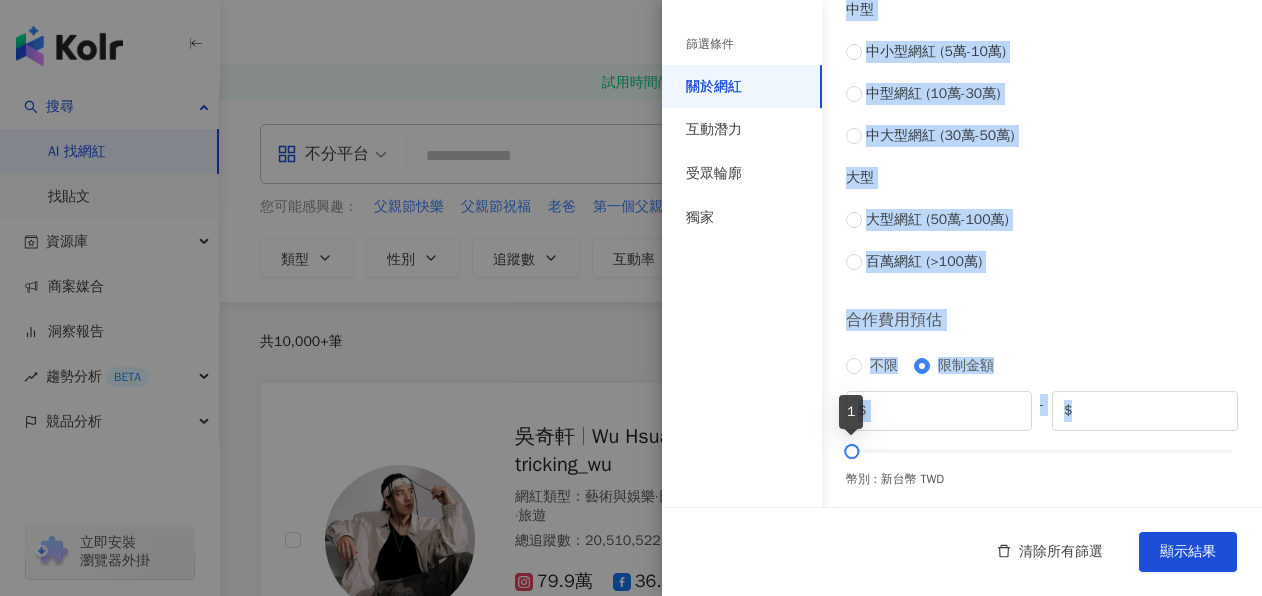 click on "不限 限制金額 $ *  -  $ *" at bounding box center [1042, 413] 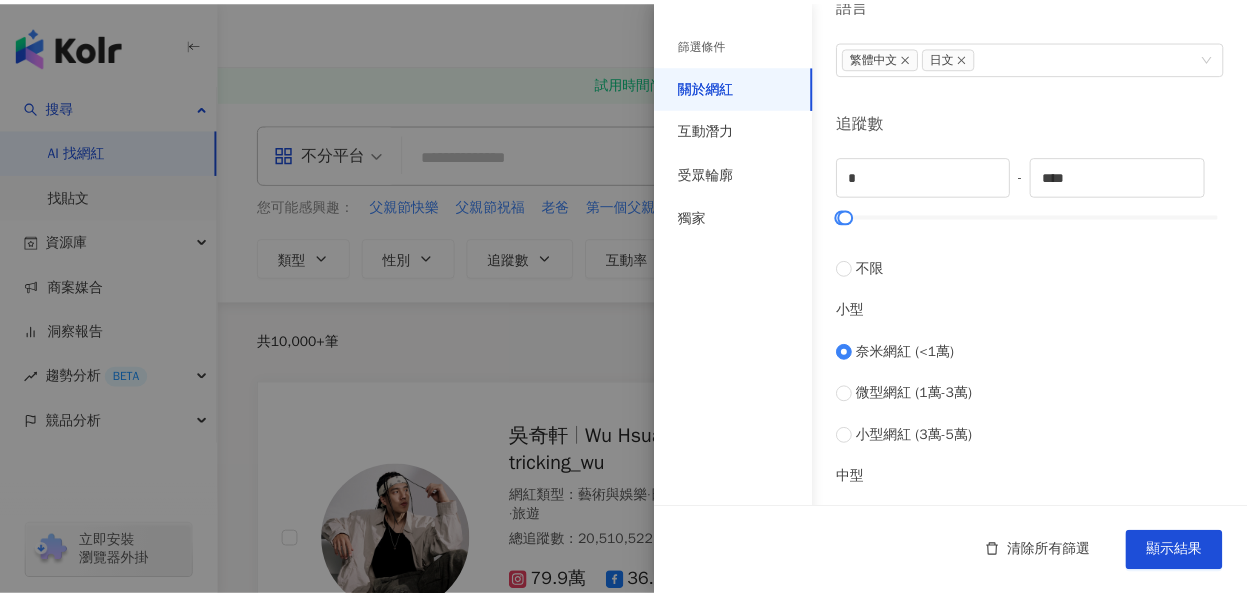 scroll, scrollTop: 410, scrollLeft: 0, axis: vertical 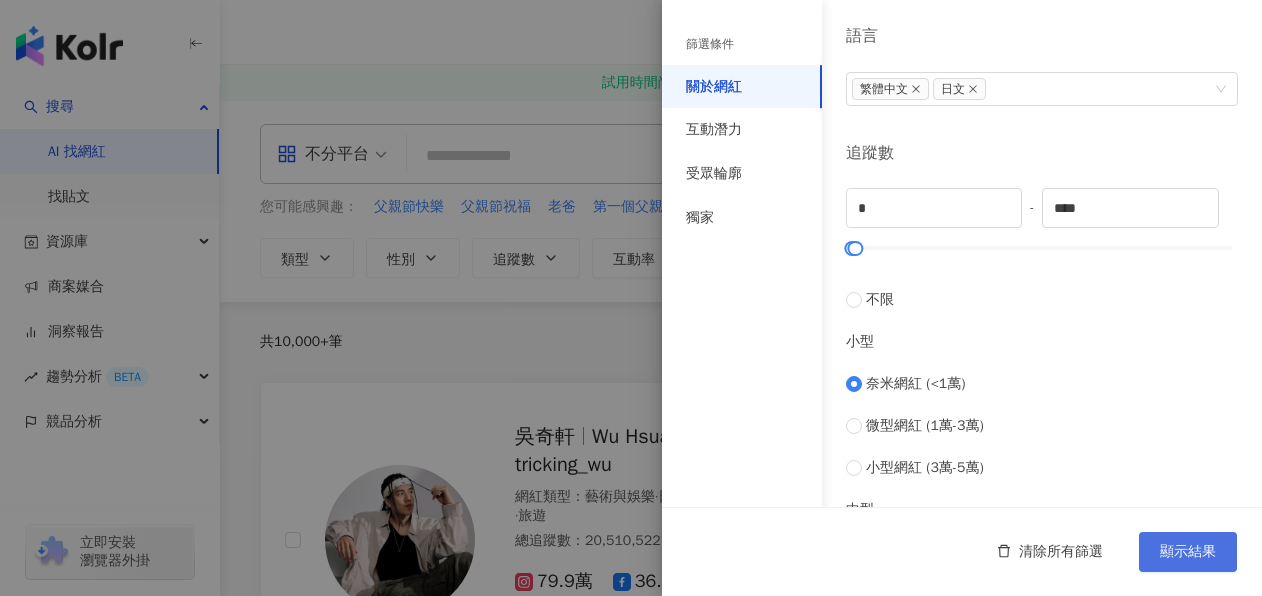 click on "顯示結果" at bounding box center [1188, 552] 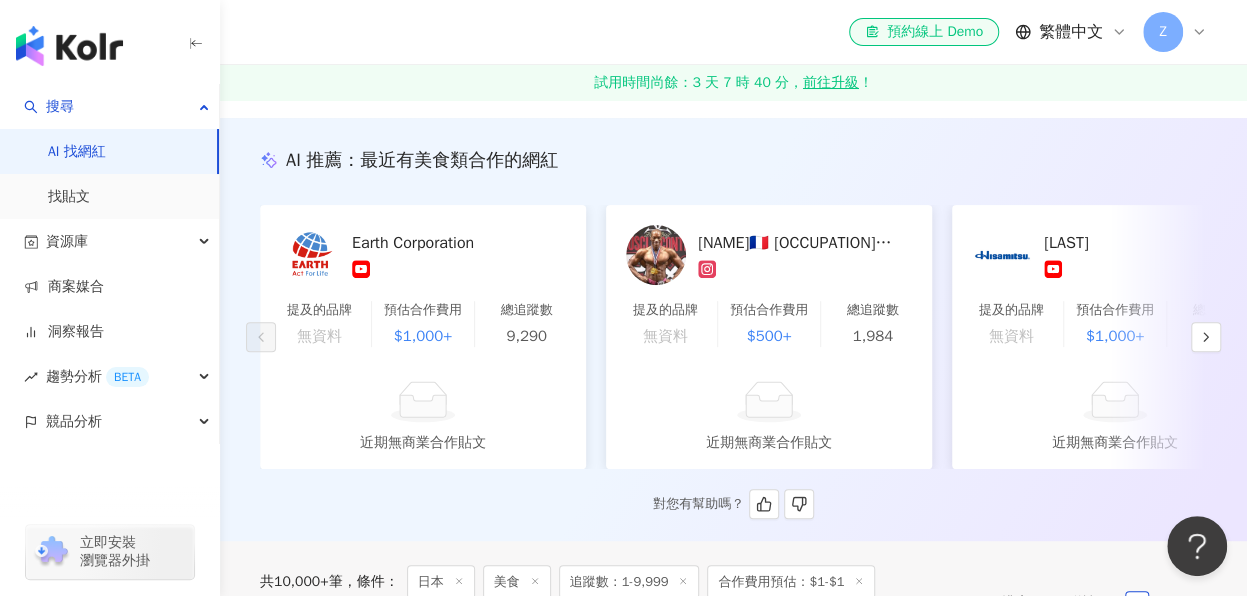 scroll, scrollTop: 237, scrollLeft: 0, axis: vertical 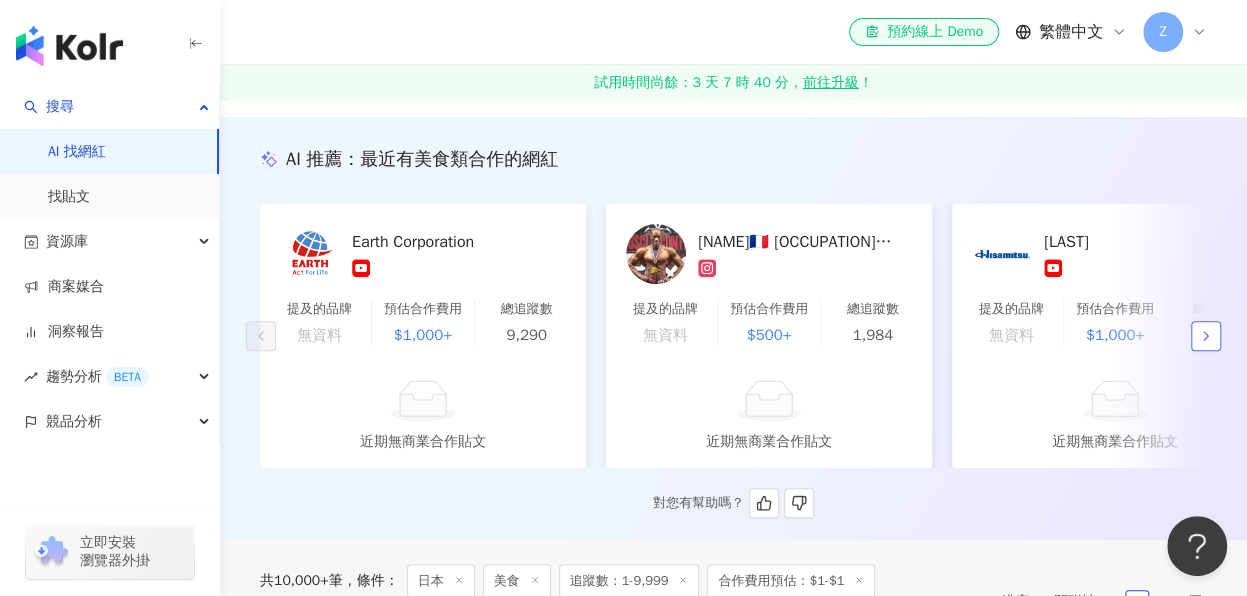 click 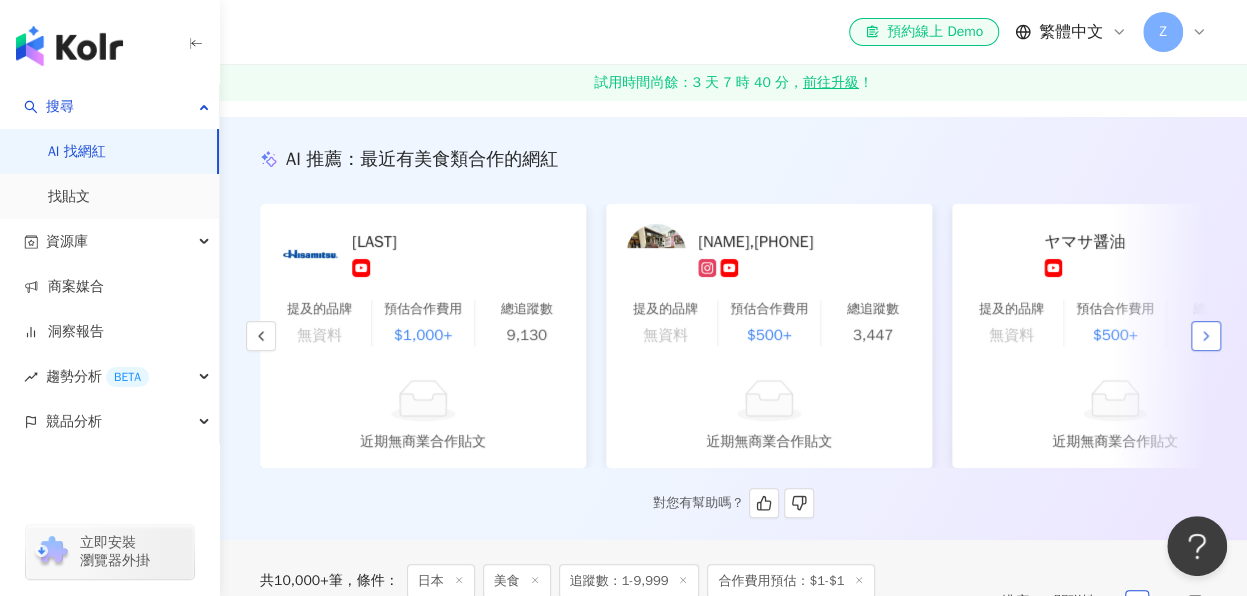 click 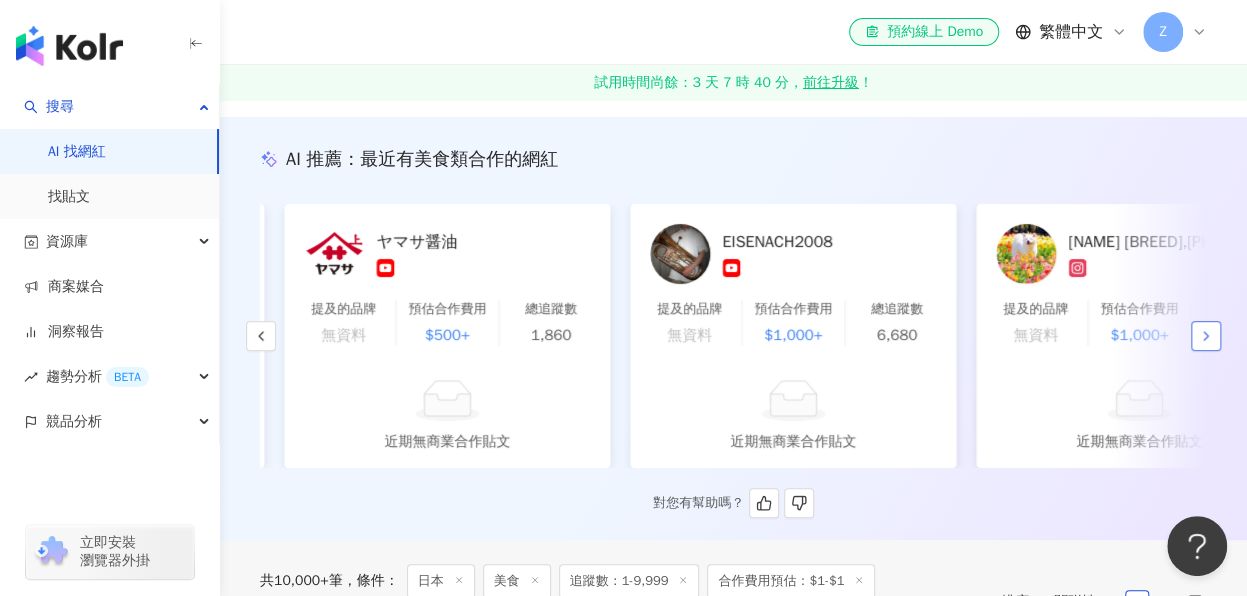 scroll, scrollTop: 0, scrollLeft: 1384, axis: horizontal 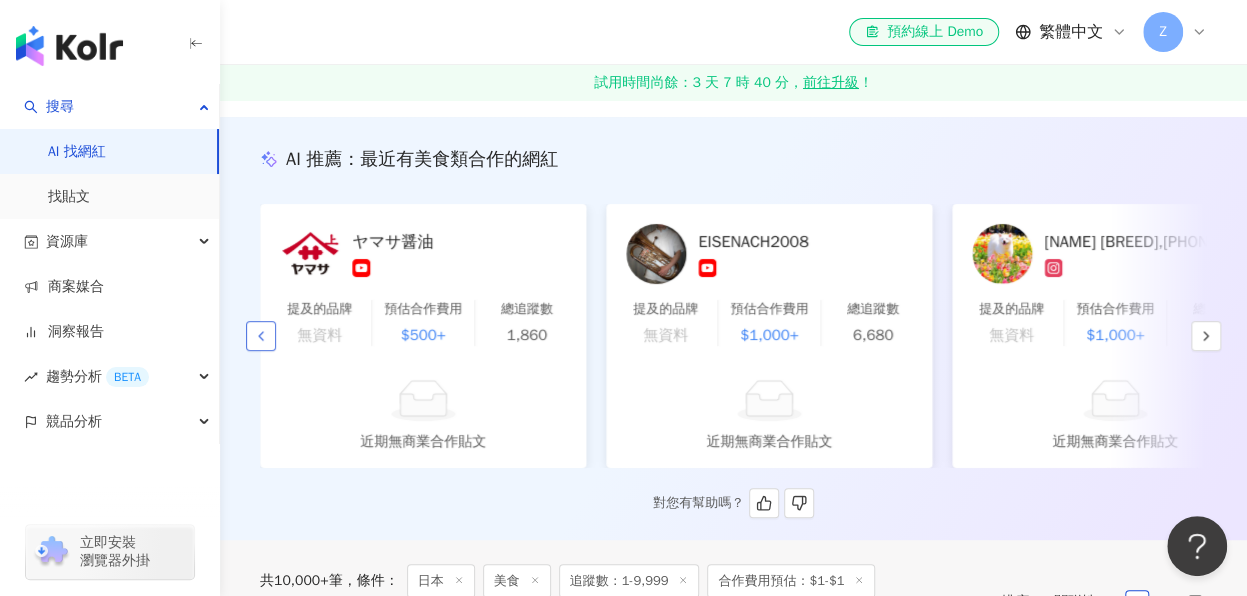 click at bounding box center [261, 336] 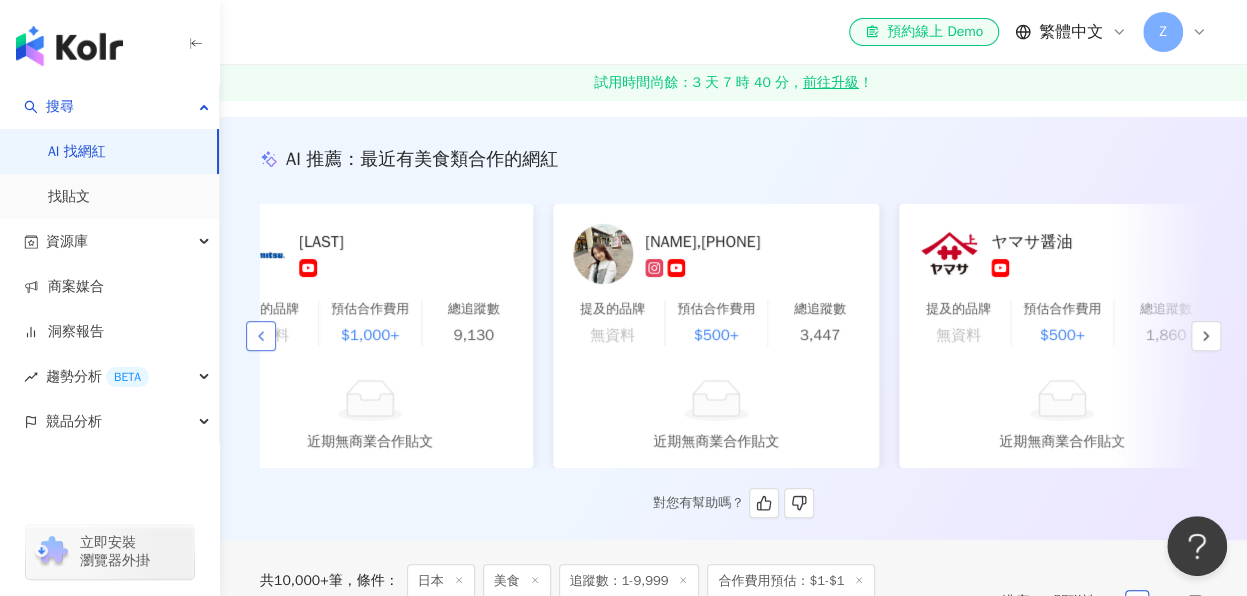 scroll, scrollTop: 0, scrollLeft: 692, axis: horizontal 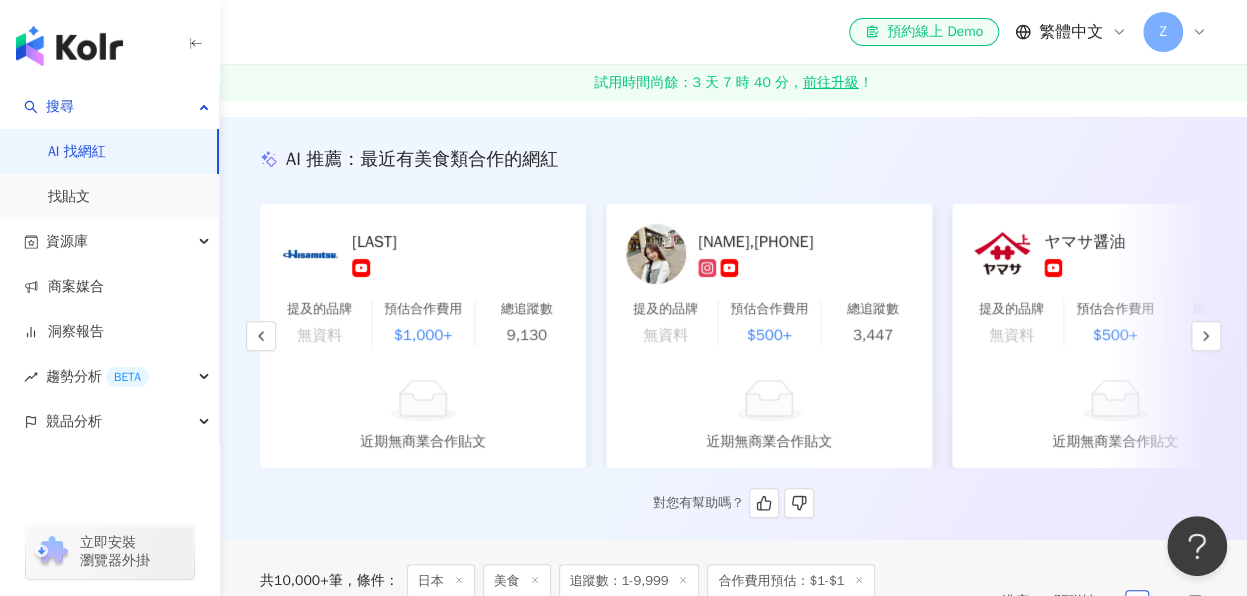 click at bounding box center [656, 254] 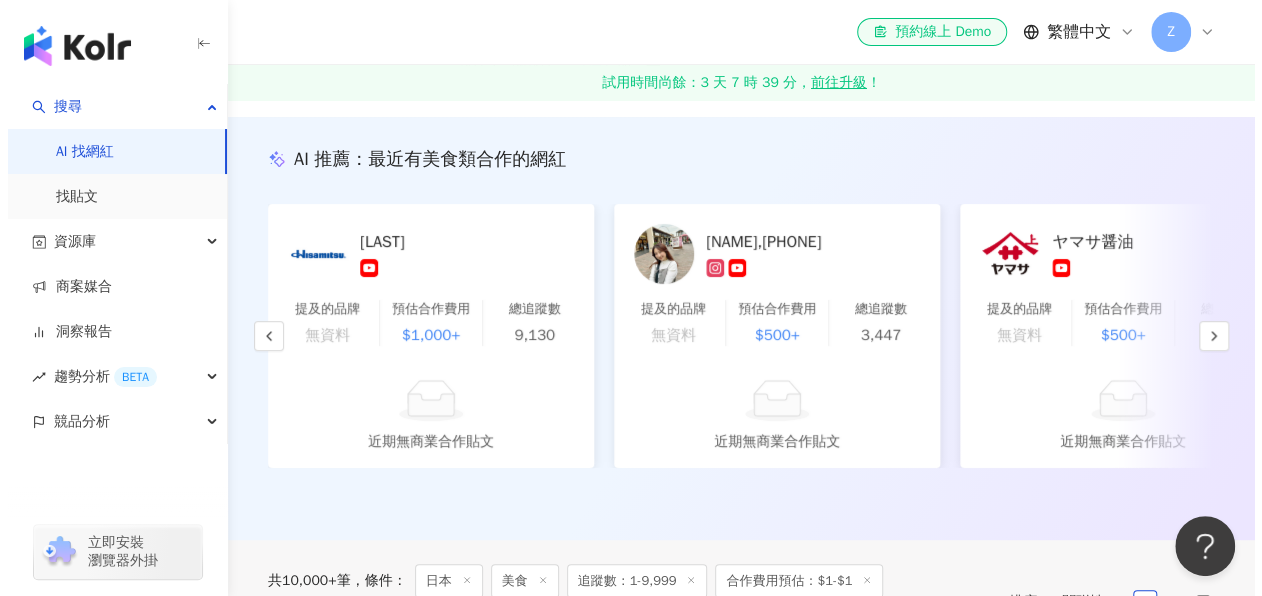 scroll, scrollTop: 0, scrollLeft: 0, axis: both 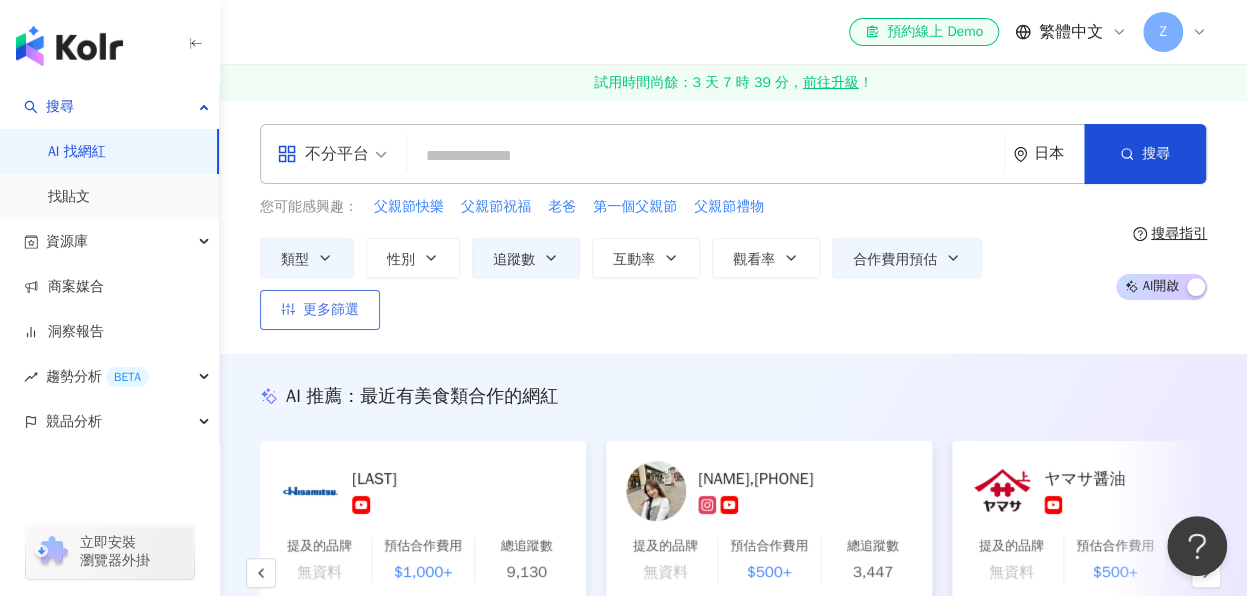 click on "更多篩選" at bounding box center [331, 310] 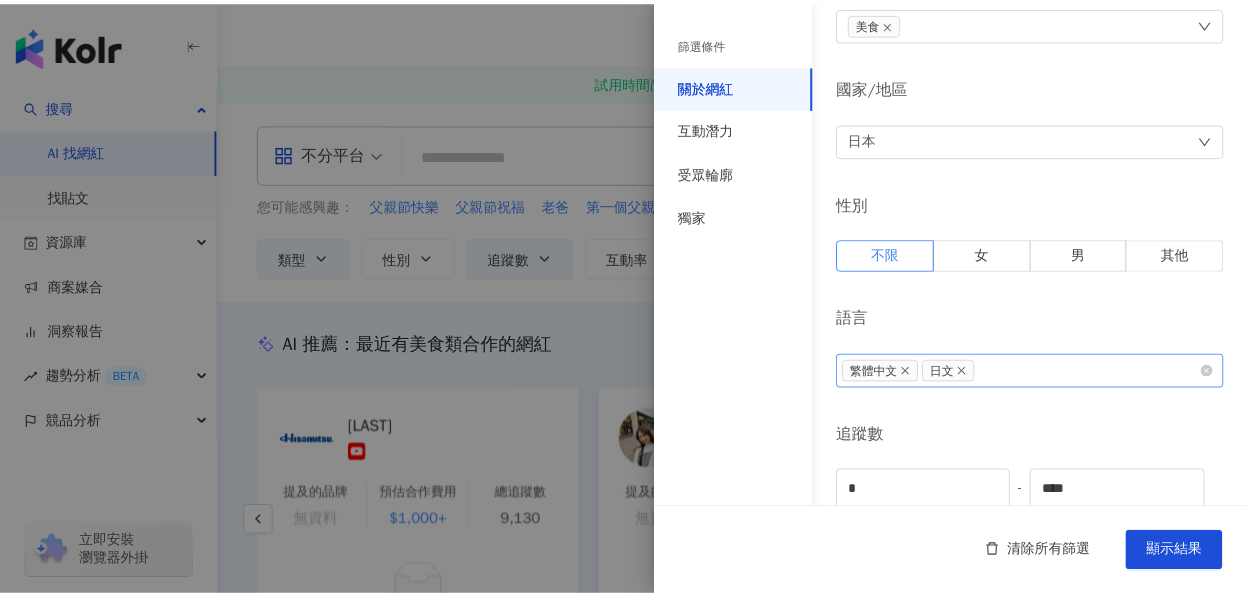 scroll, scrollTop: 126, scrollLeft: 0, axis: vertical 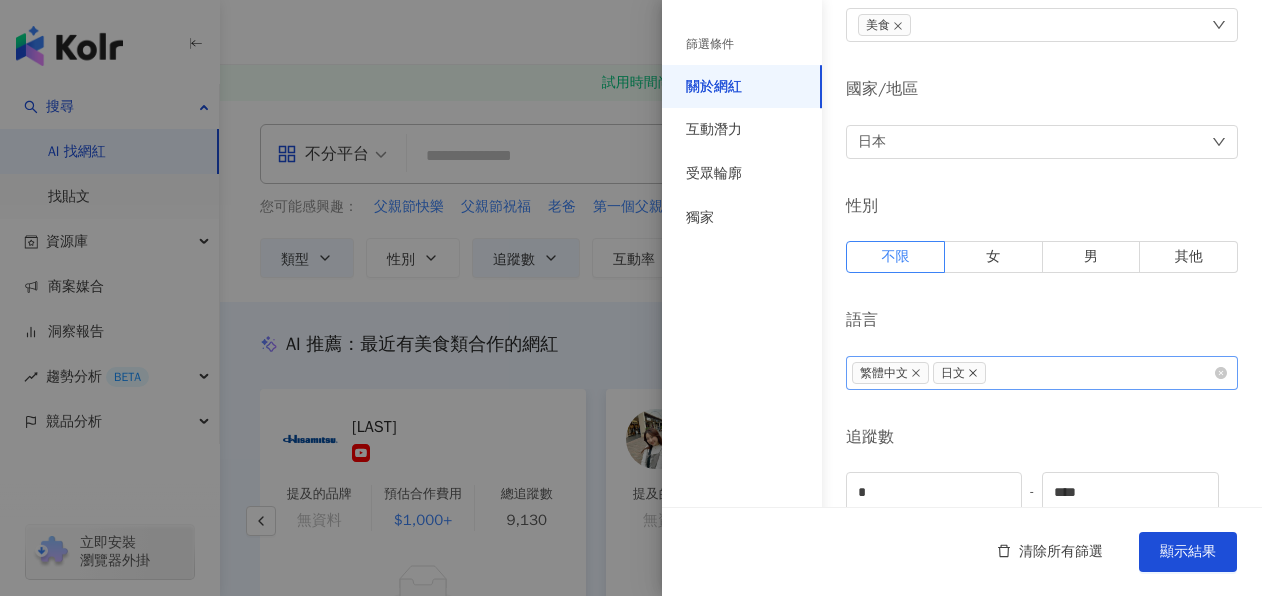 click 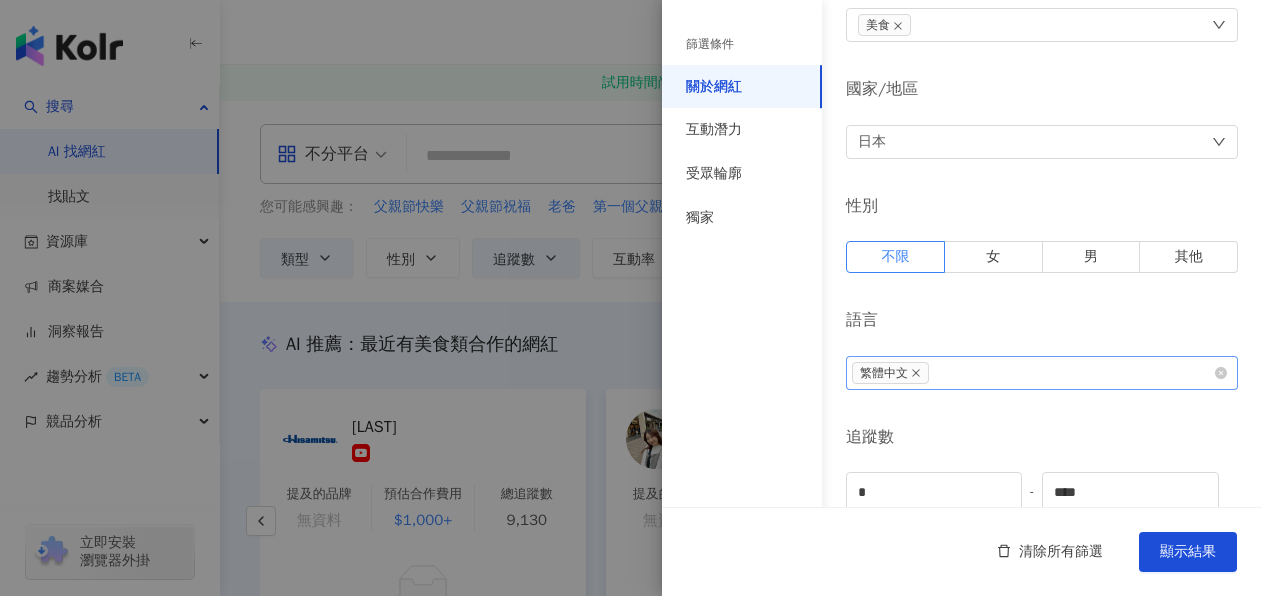 click on "追蹤數" at bounding box center [1042, 437] 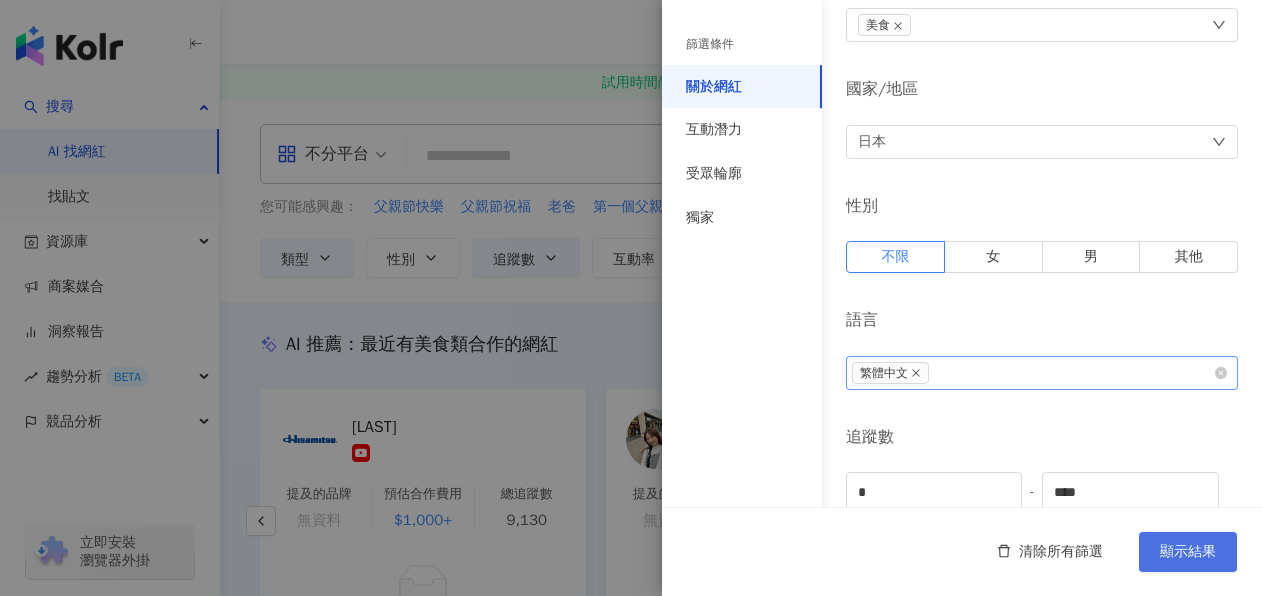 click on "顯示結果" at bounding box center [1188, 552] 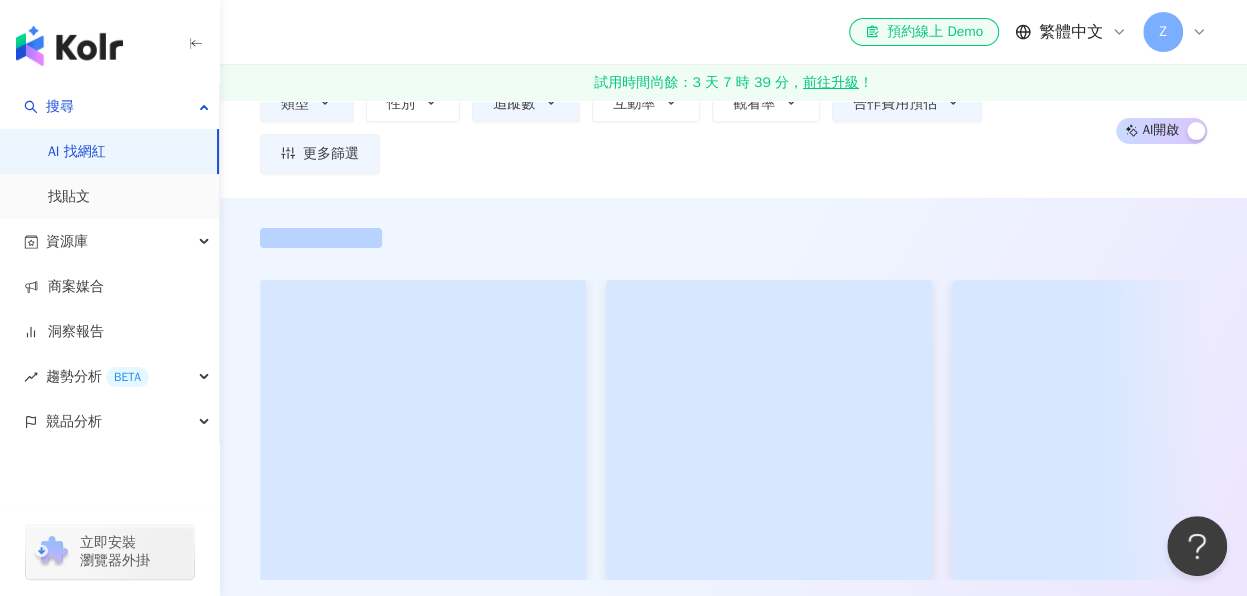 scroll, scrollTop: 159, scrollLeft: 0, axis: vertical 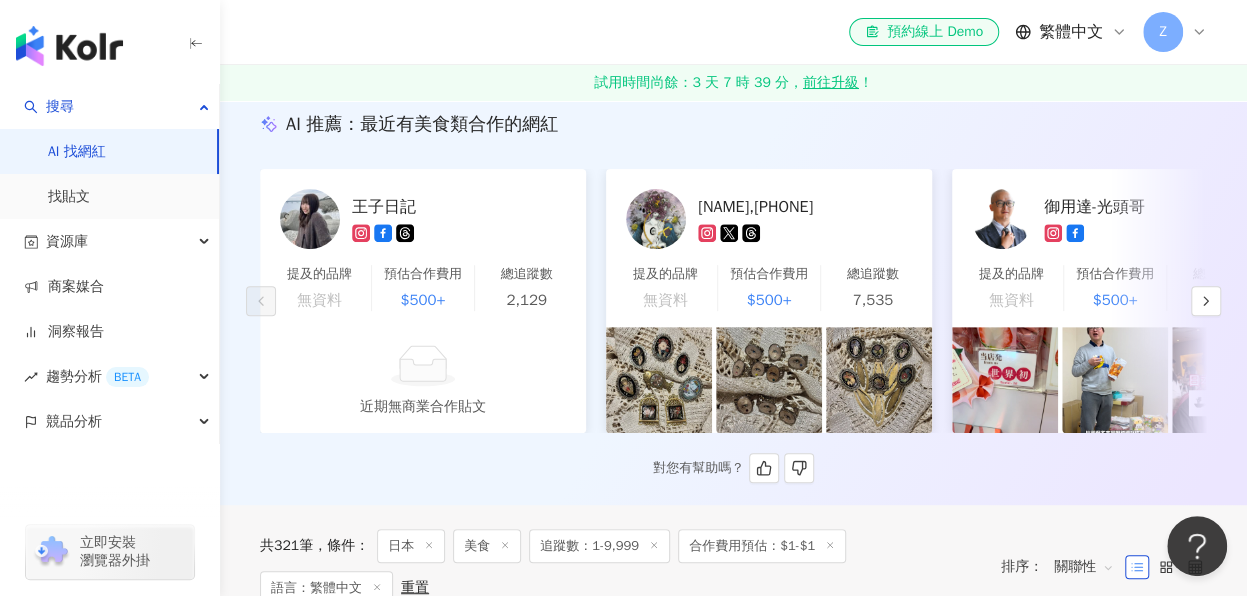 click at bounding box center [310, 219] 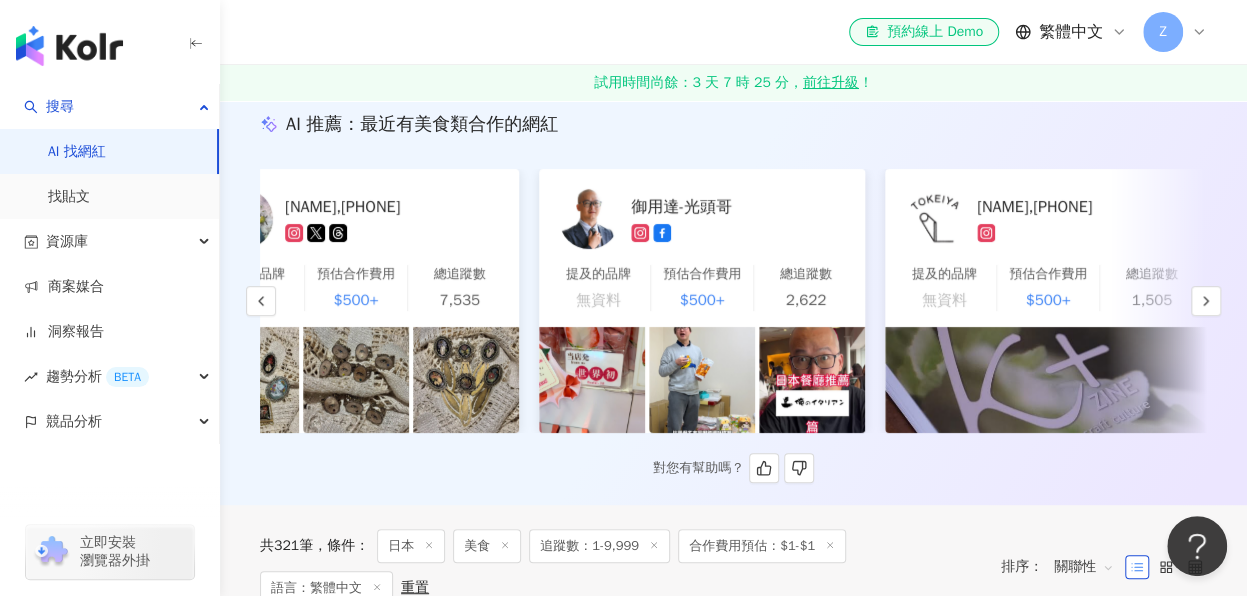 scroll, scrollTop: 0, scrollLeft: 477, axis: horizontal 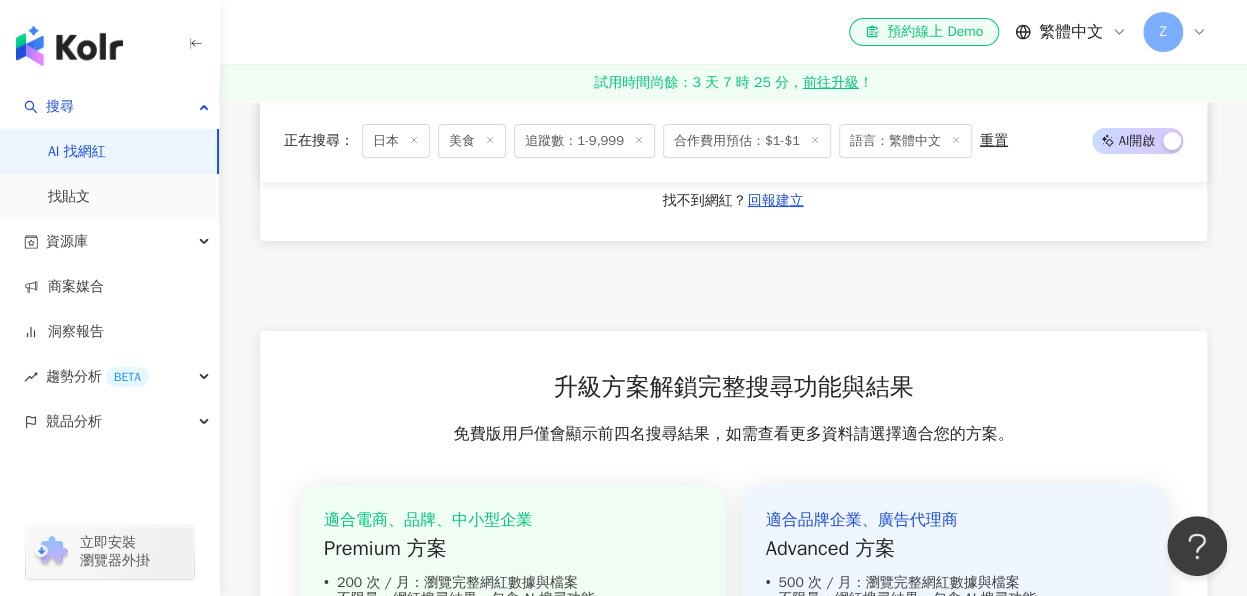 click on "下一頁" at bounding box center (817, 141) 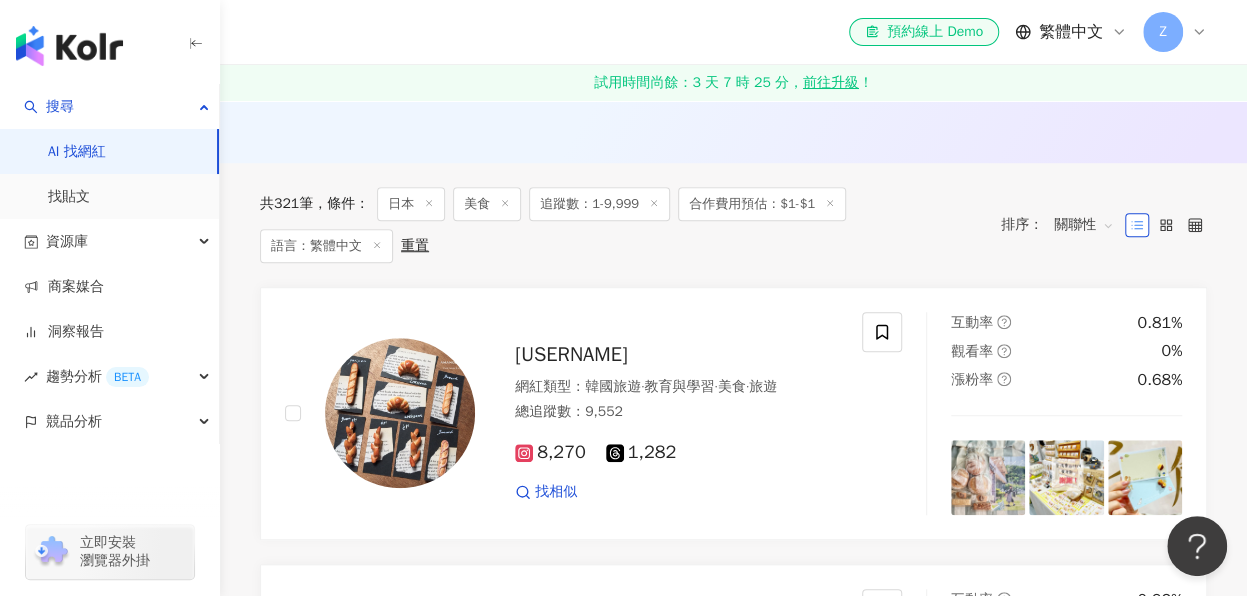 scroll, scrollTop: 612, scrollLeft: 0, axis: vertical 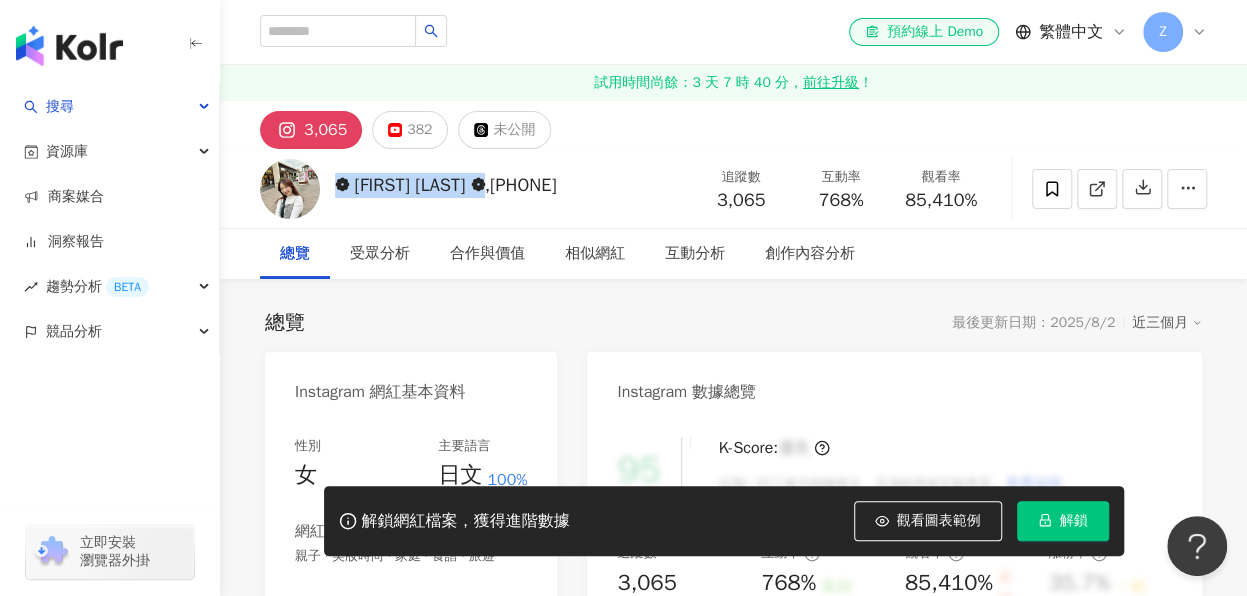 drag, startPoint x: 332, startPoint y: 179, endPoint x: 452, endPoint y: 183, distance: 120.06665 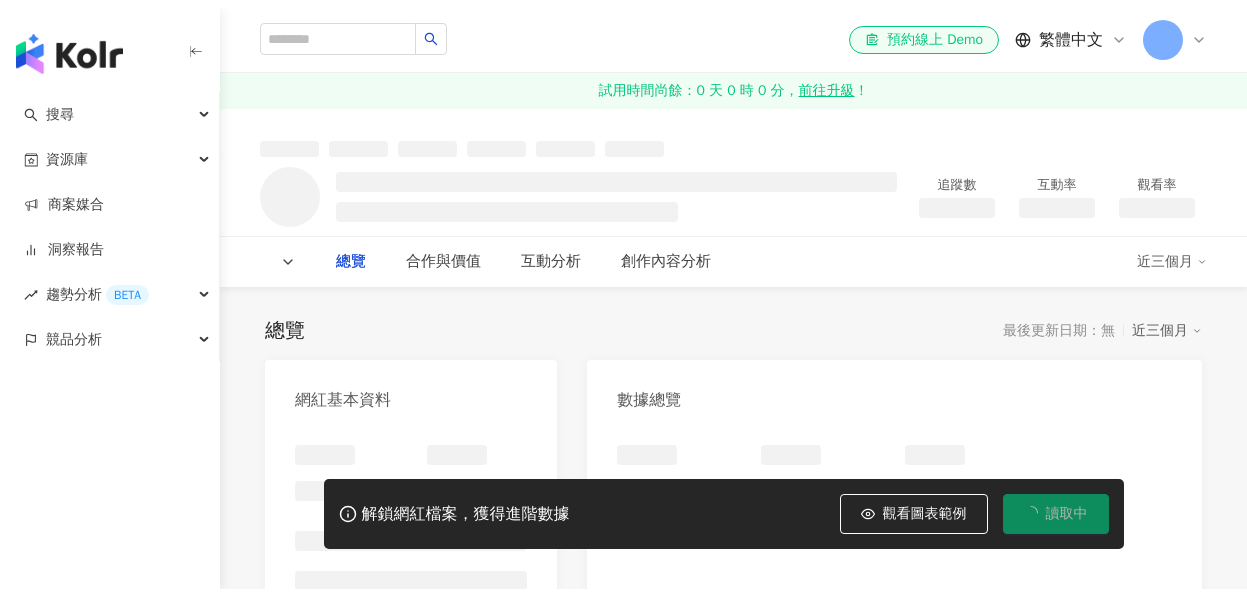 scroll, scrollTop: 0, scrollLeft: 0, axis: both 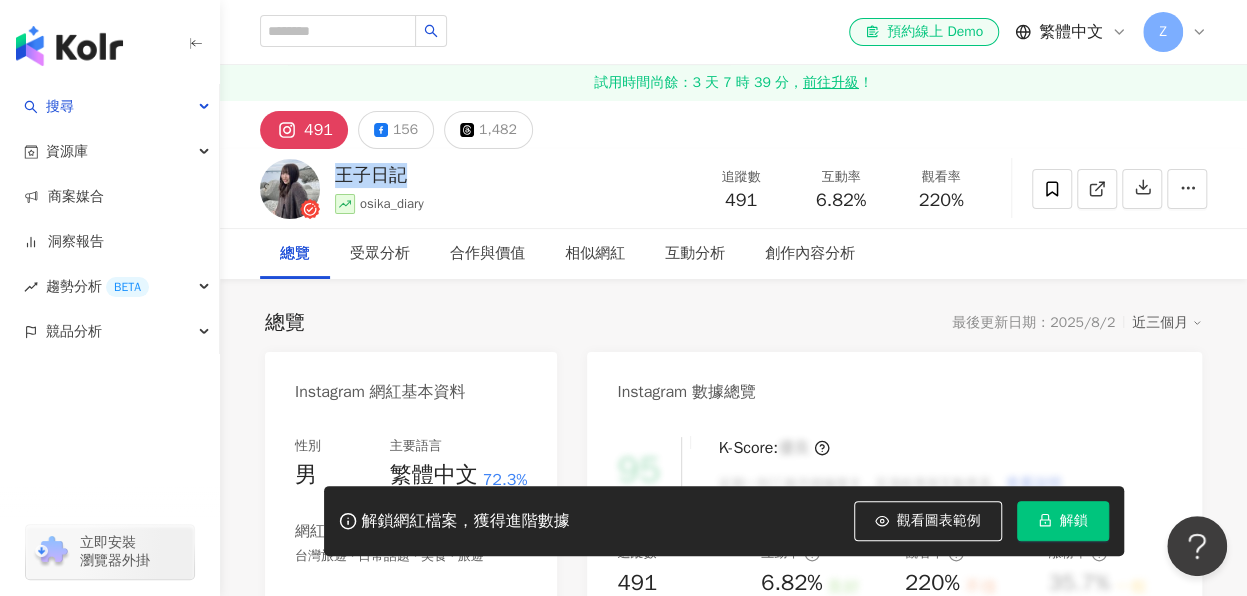 drag, startPoint x: 410, startPoint y: 179, endPoint x: 332, endPoint y: 175, distance: 78.10249 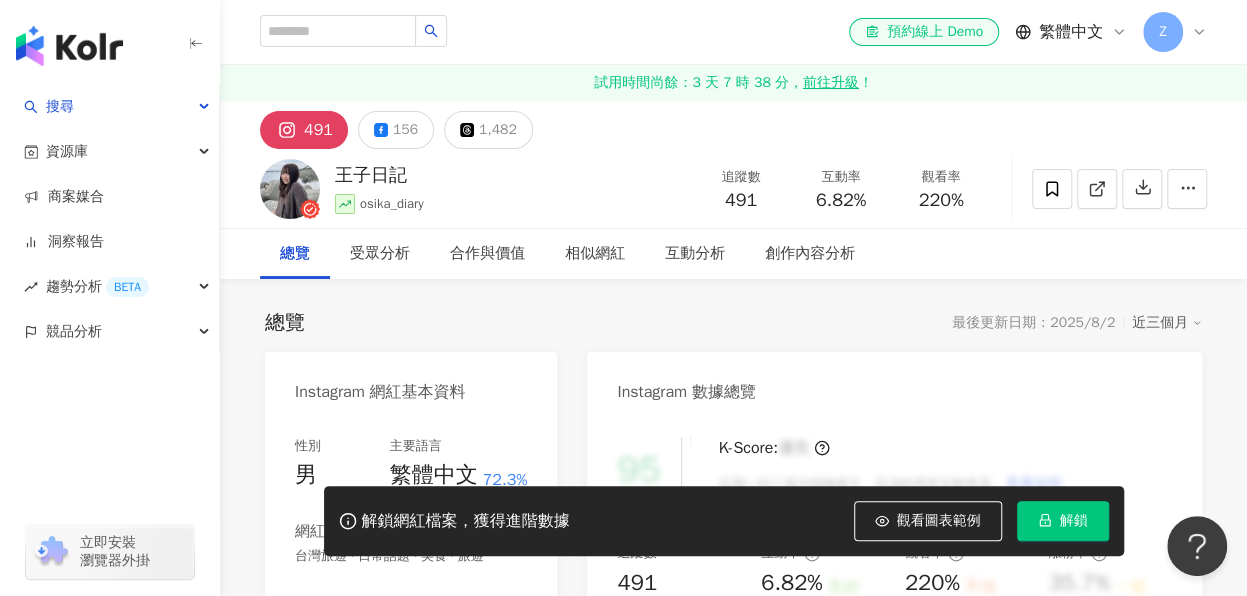 click on "總覽 最後更新日期：2025/8/2 近三個月" at bounding box center (733, 323) 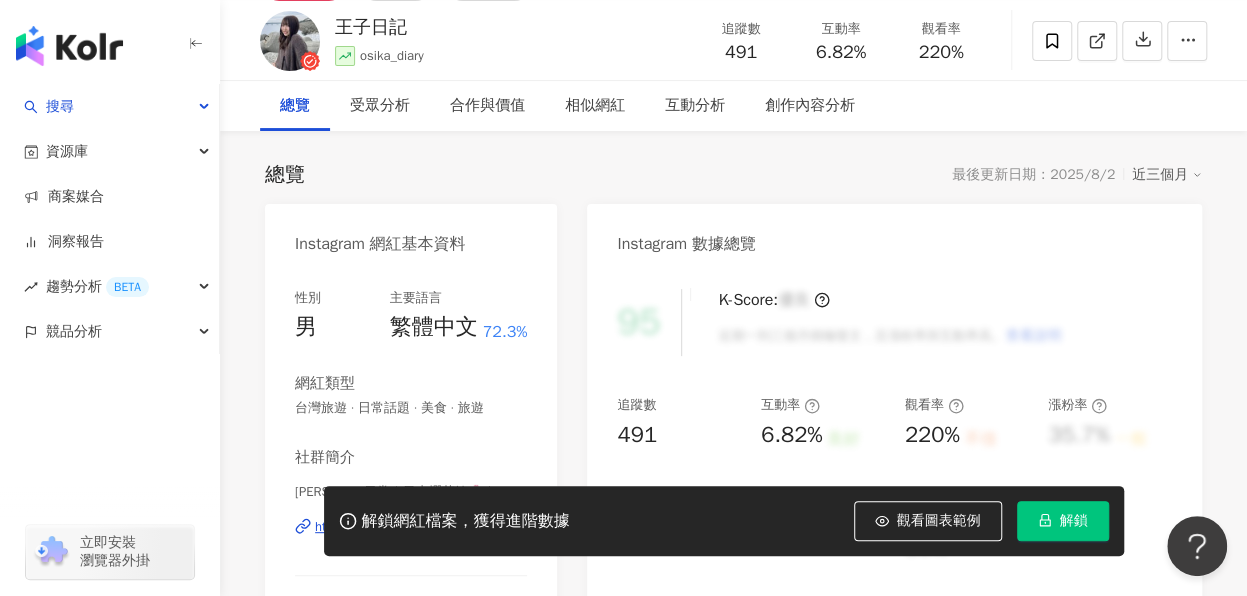 scroll, scrollTop: 300, scrollLeft: 0, axis: vertical 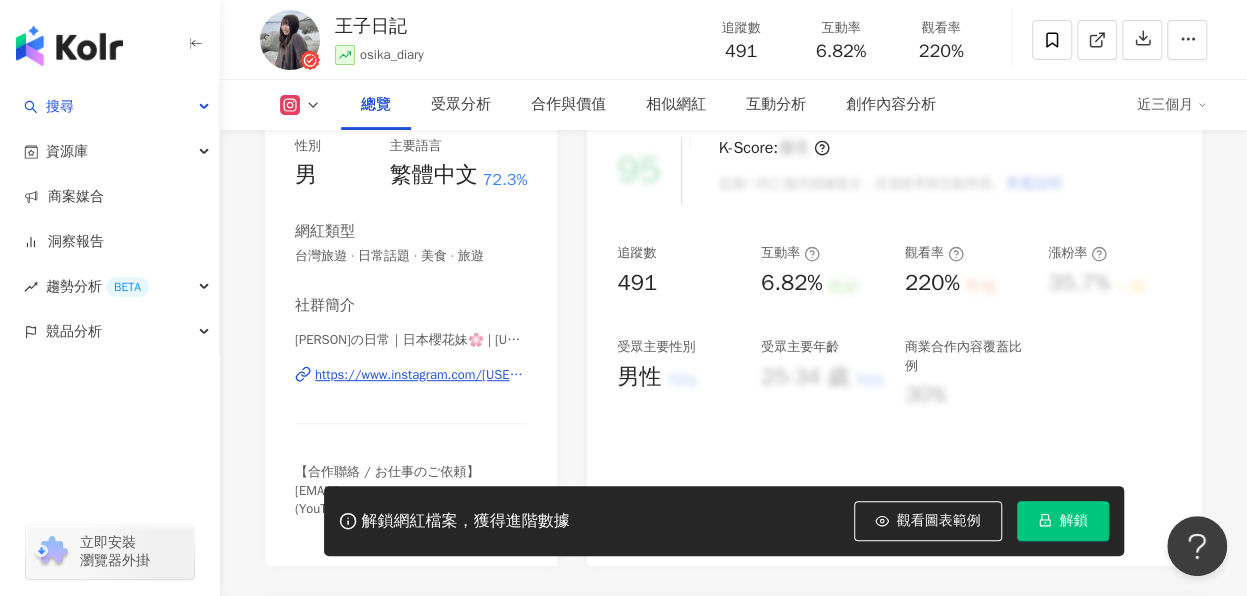 click on "https://www.instagram.com/na_mogmogtime/" at bounding box center (421, 375) 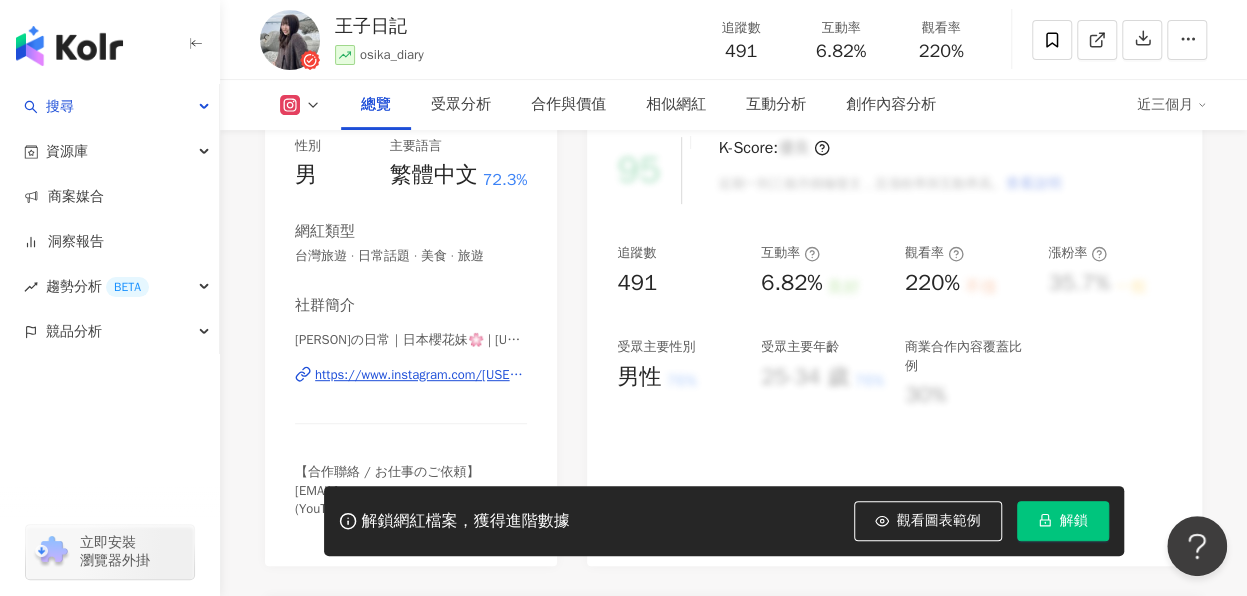 scroll, scrollTop: 0, scrollLeft: 0, axis: both 